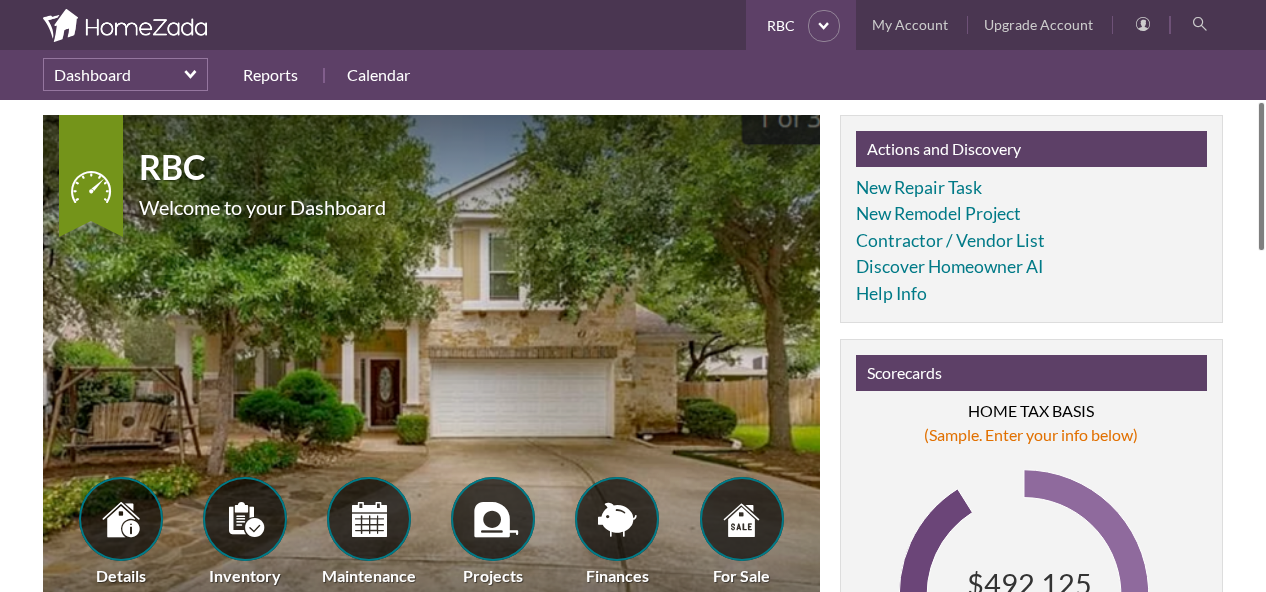 scroll, scrollTop: 0, scrollLeft: 0, axis: both 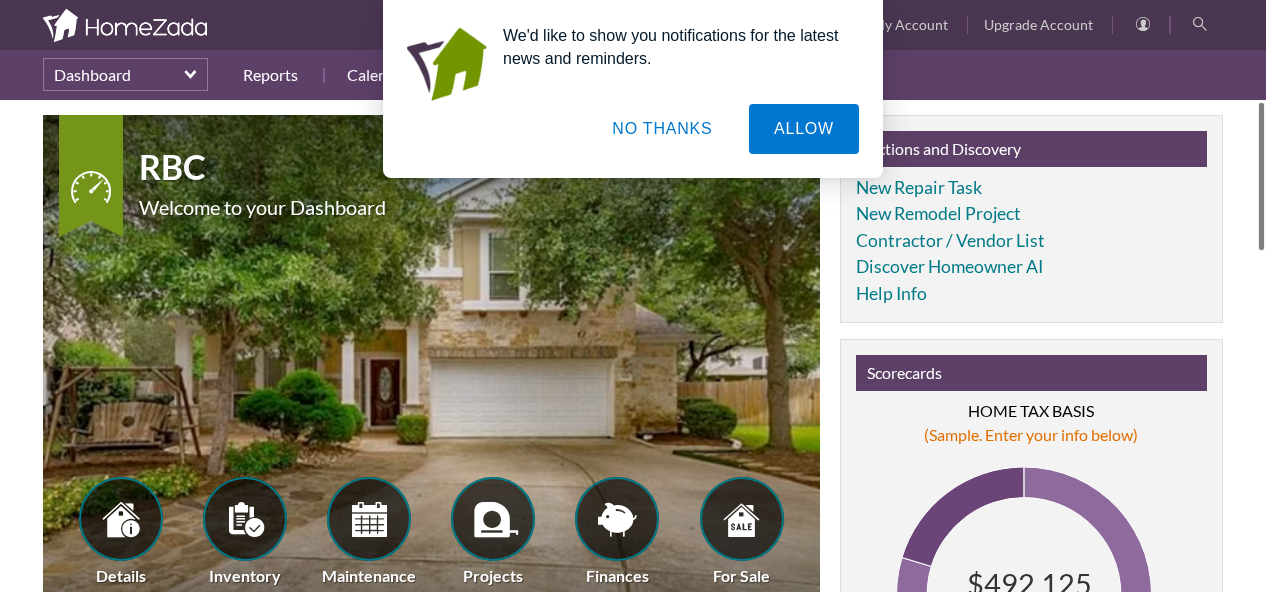 click on "NO THANKS" at bounding box center [662, 129] 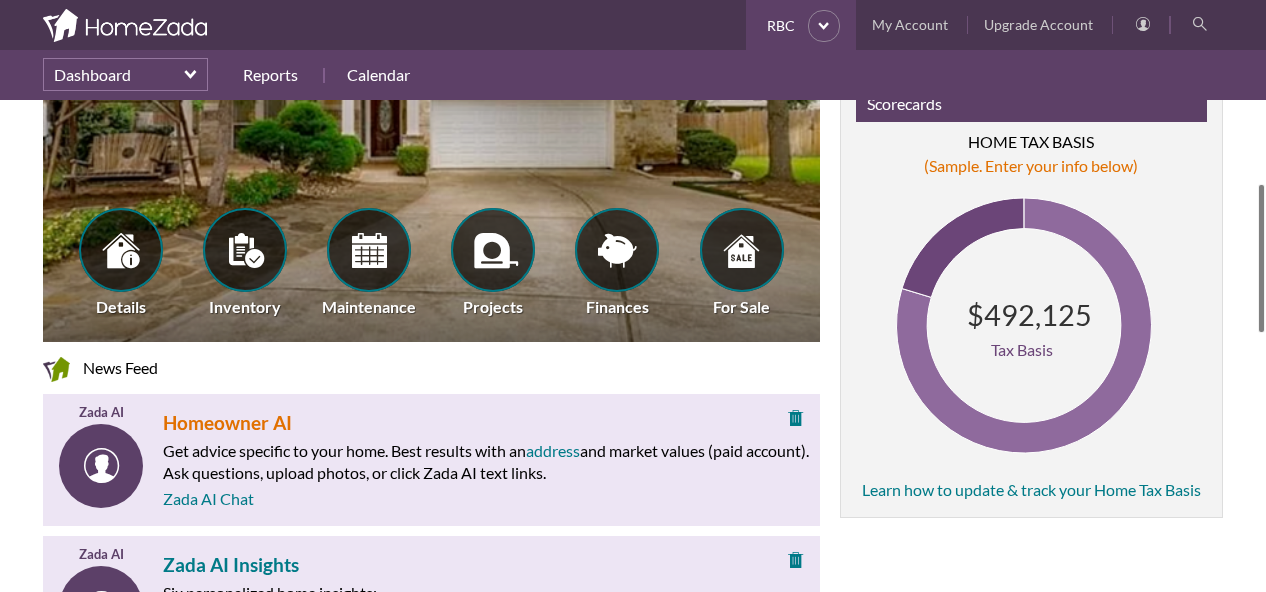 click on "Homeowner AI" at bounding box center [227, 422] 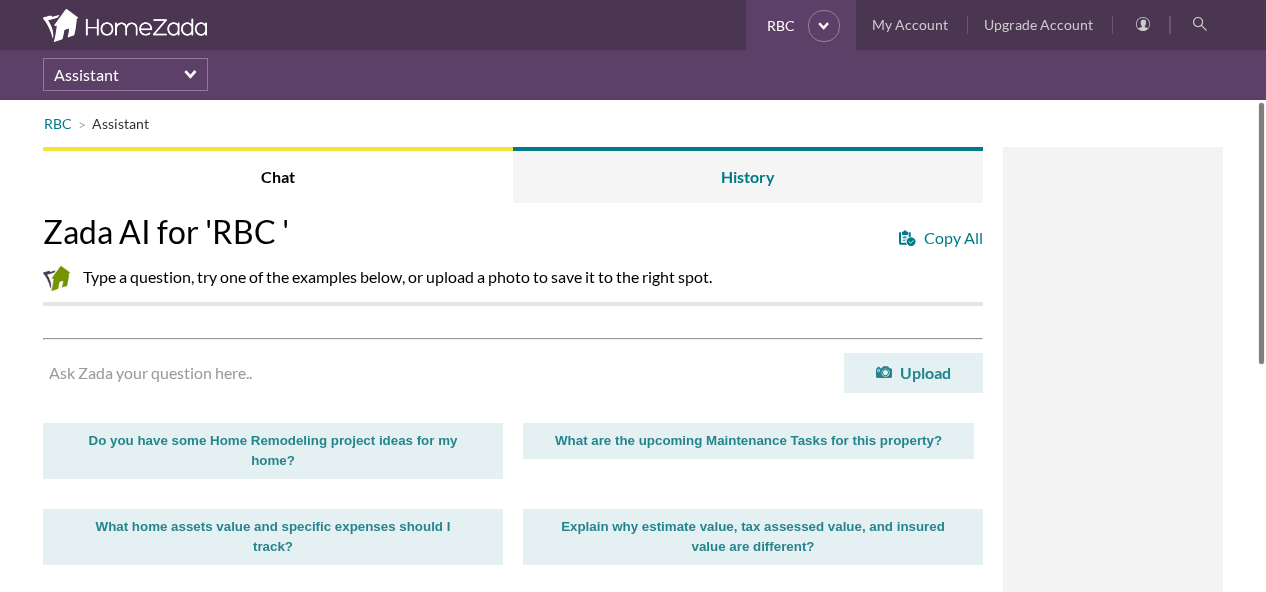 scroll, scrollTop: 0, scrollLeft: 0, axis: both 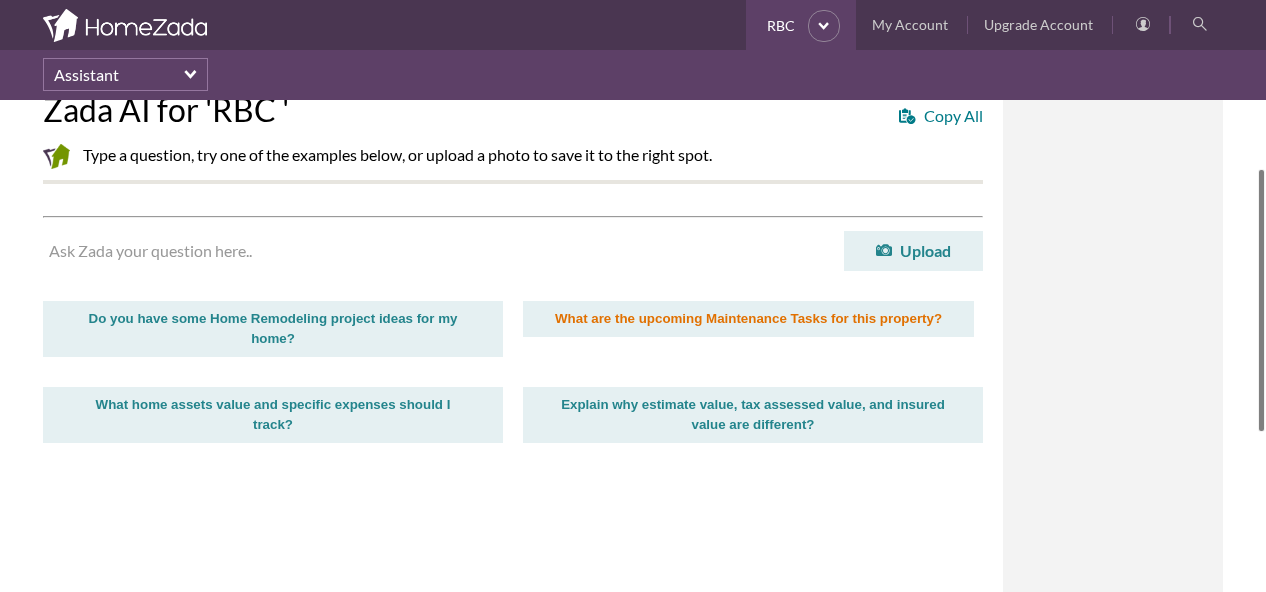 click on "What are the upcoming Maintenance Tasks for this property?" at bounding box center [273, 329] 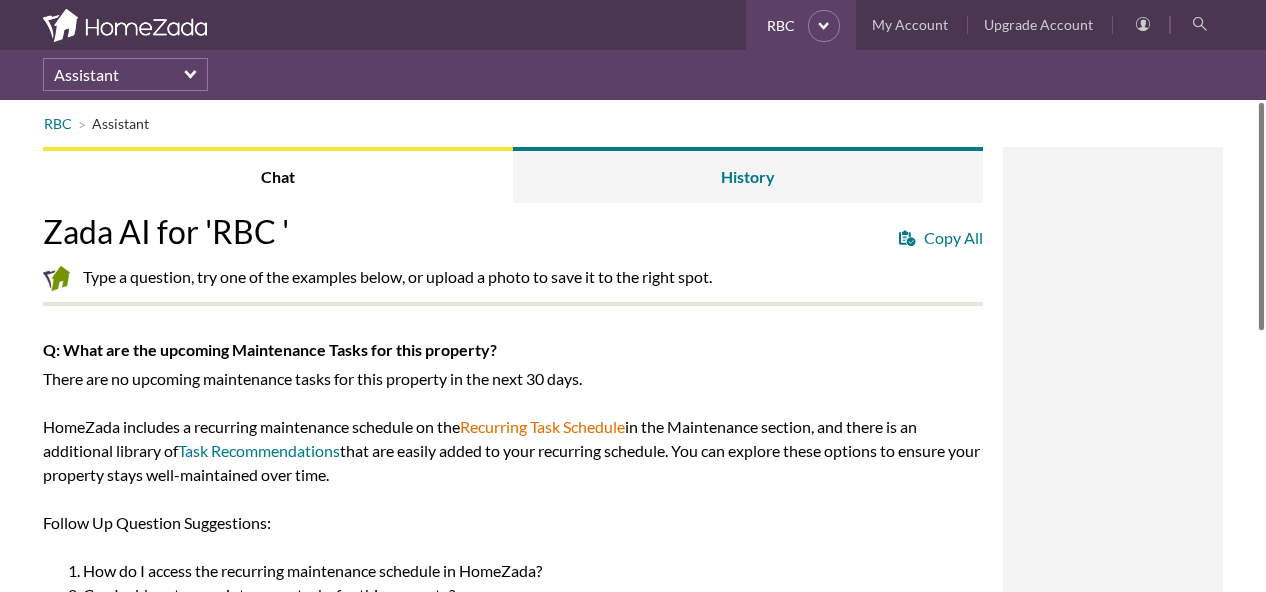 click on "Recurring Task Schedule" at bounding box center [542, 426] 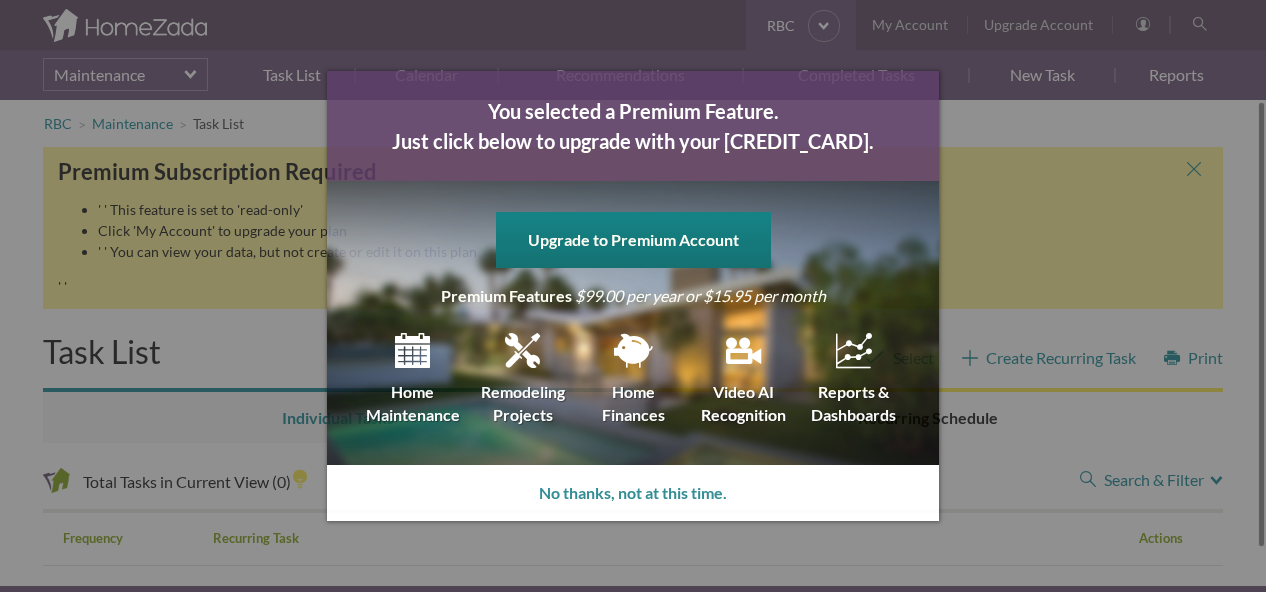 scroll, scrollTop: 0, scrollLeft: 0, axis: both 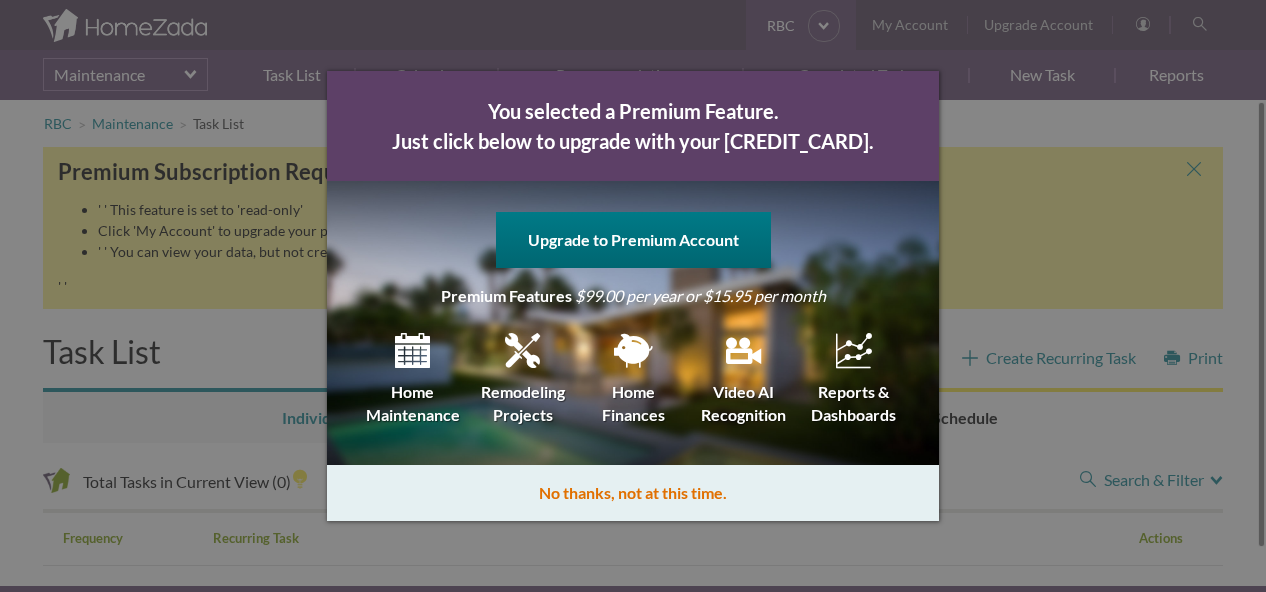 click on "No thanks, not at this time." at bounding box center [633, 493] 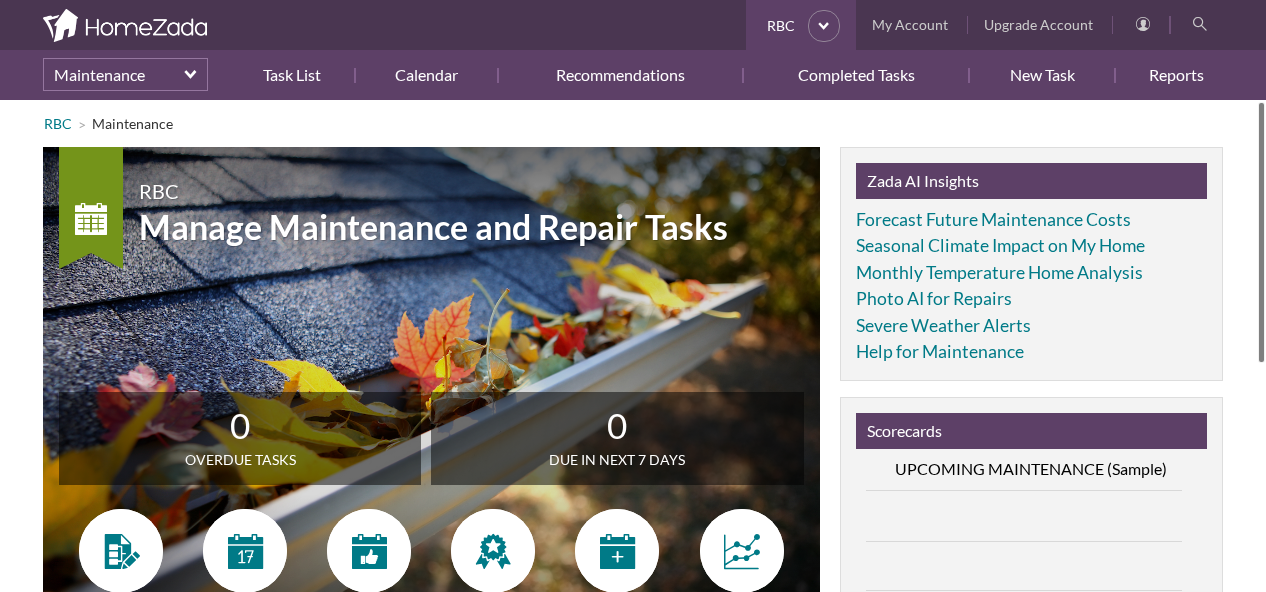 scroll, scrollTop: 0, scrollLeft: 0, axis: both 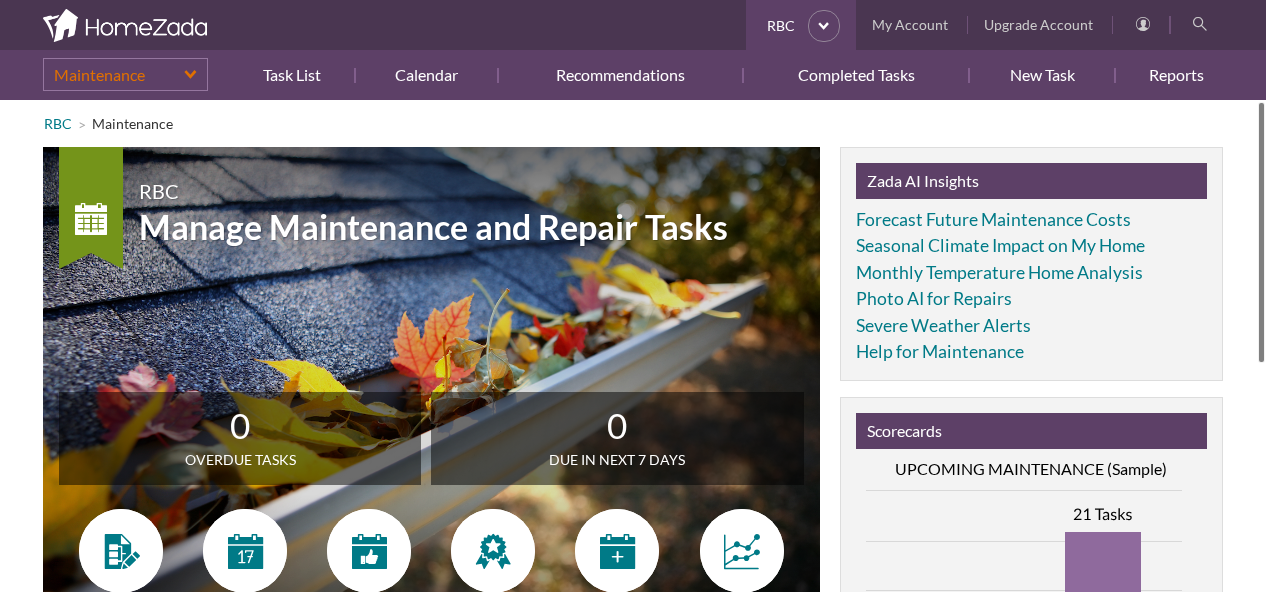 click on "Maintenance" at bounding box center [125, 74] 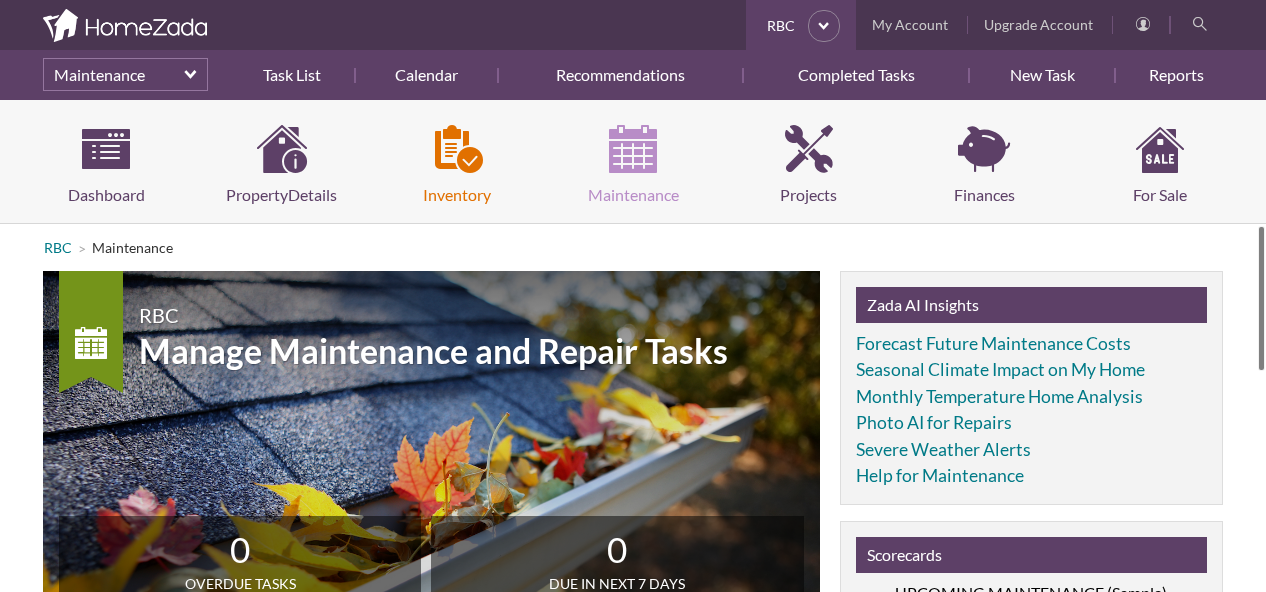 click on "Inventory" at bounding box center [457, 166] 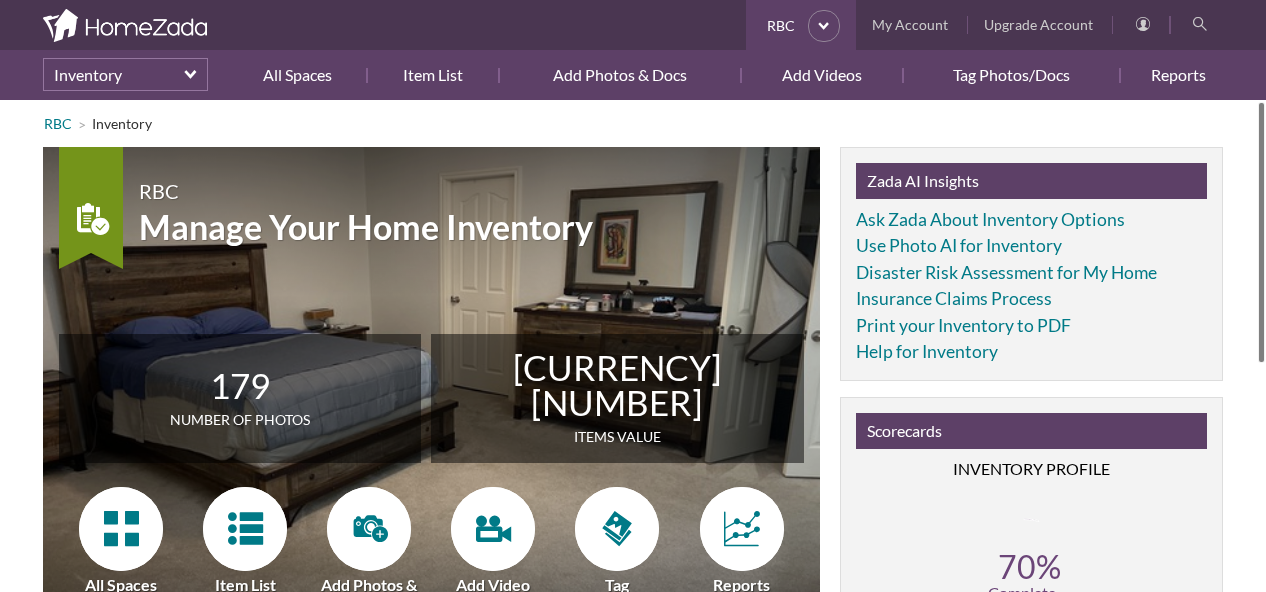 scroll, scrollTop: 0, scrollLeft: 0, axis: both 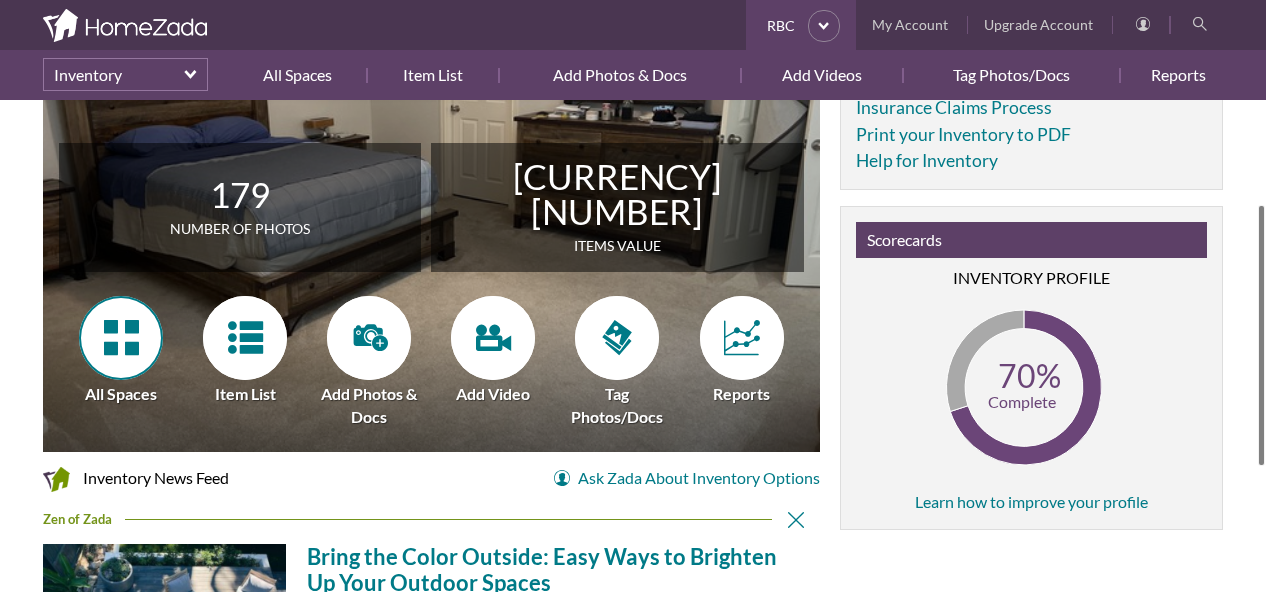 click at bounding box center (121, 337) 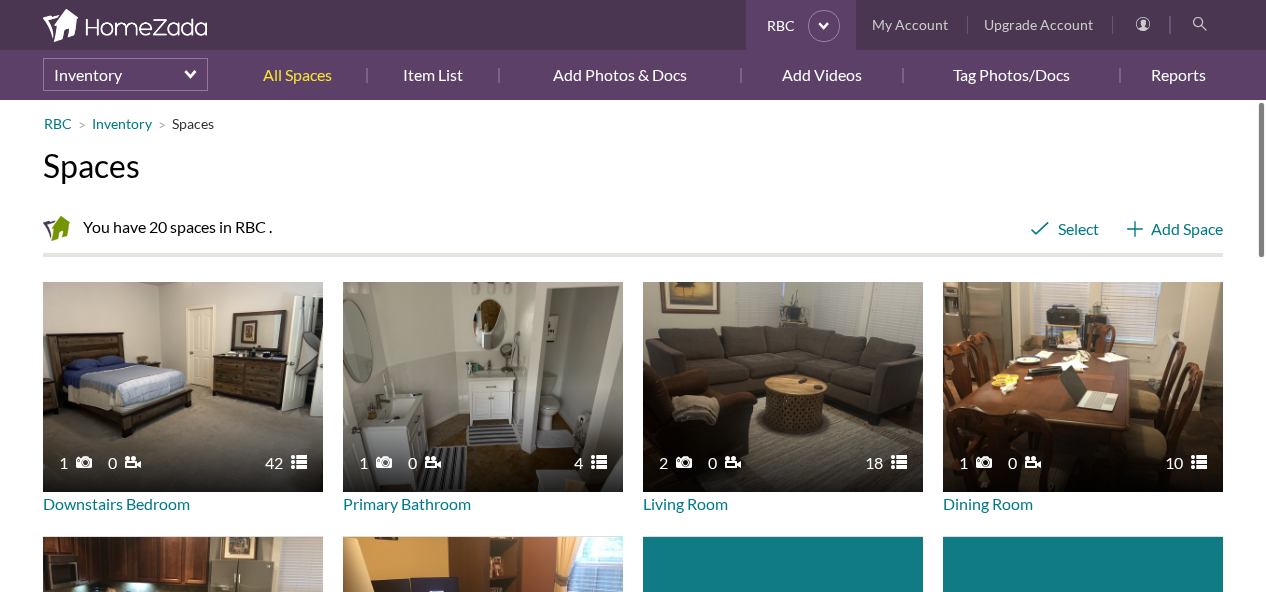 scroll, scrollTop: 0, scrollLeft: 0, axis: both 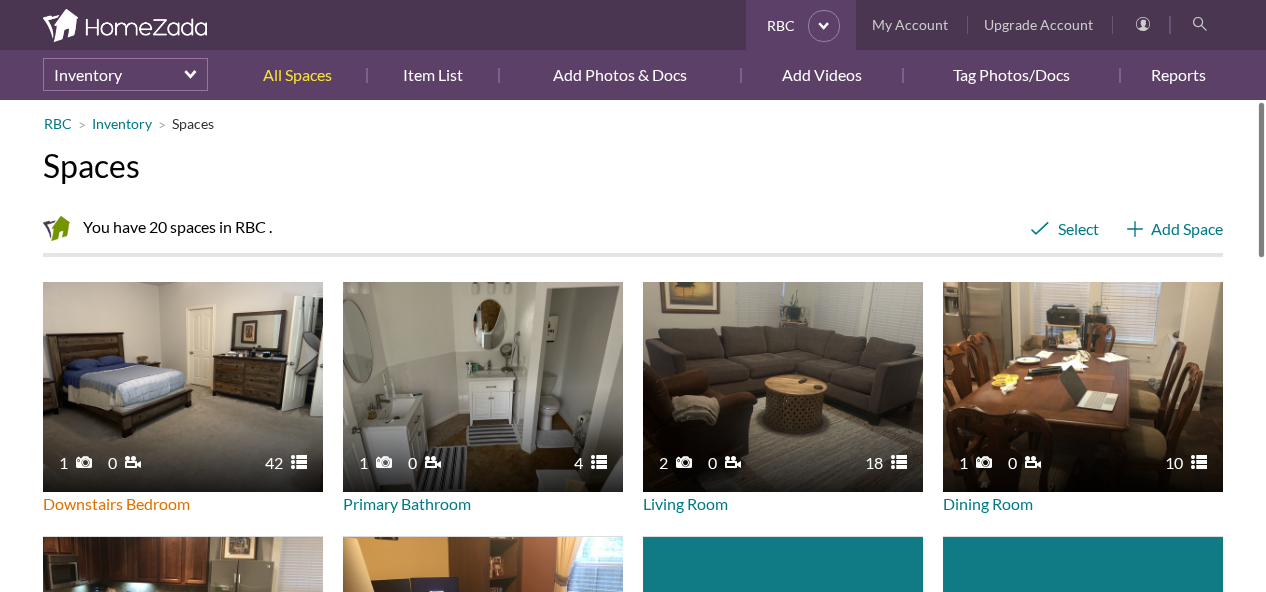 click on "1 42 0" at bounding box center (183, 387) 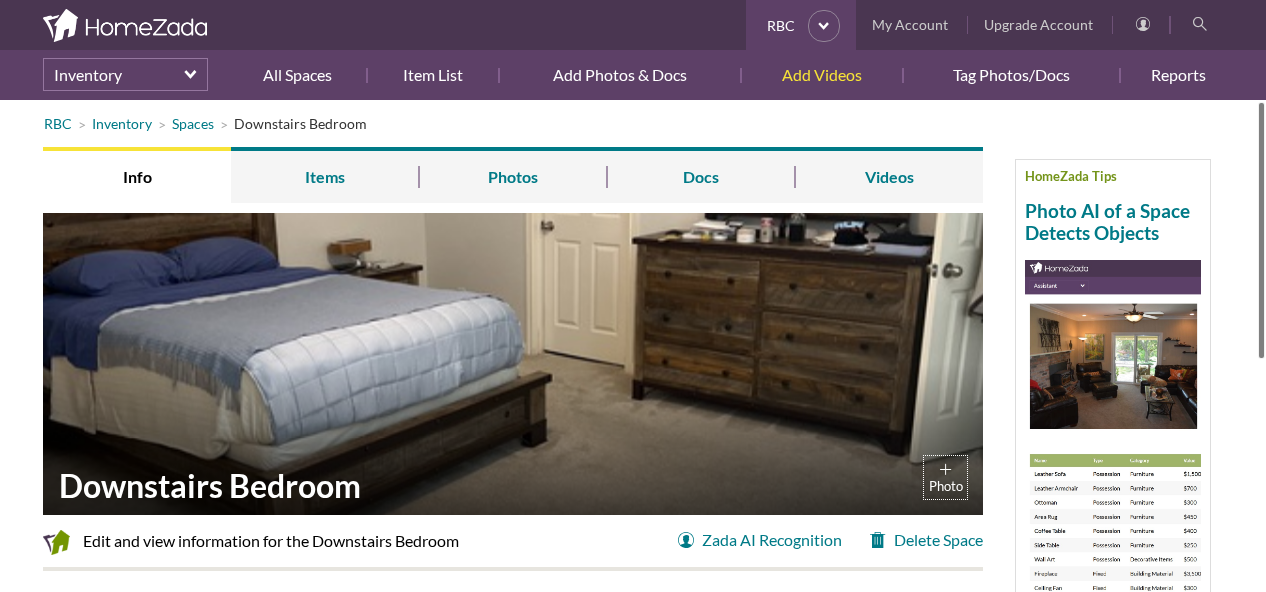 scroll, scrollTop: 0, scrollLeft: 0, axis: both 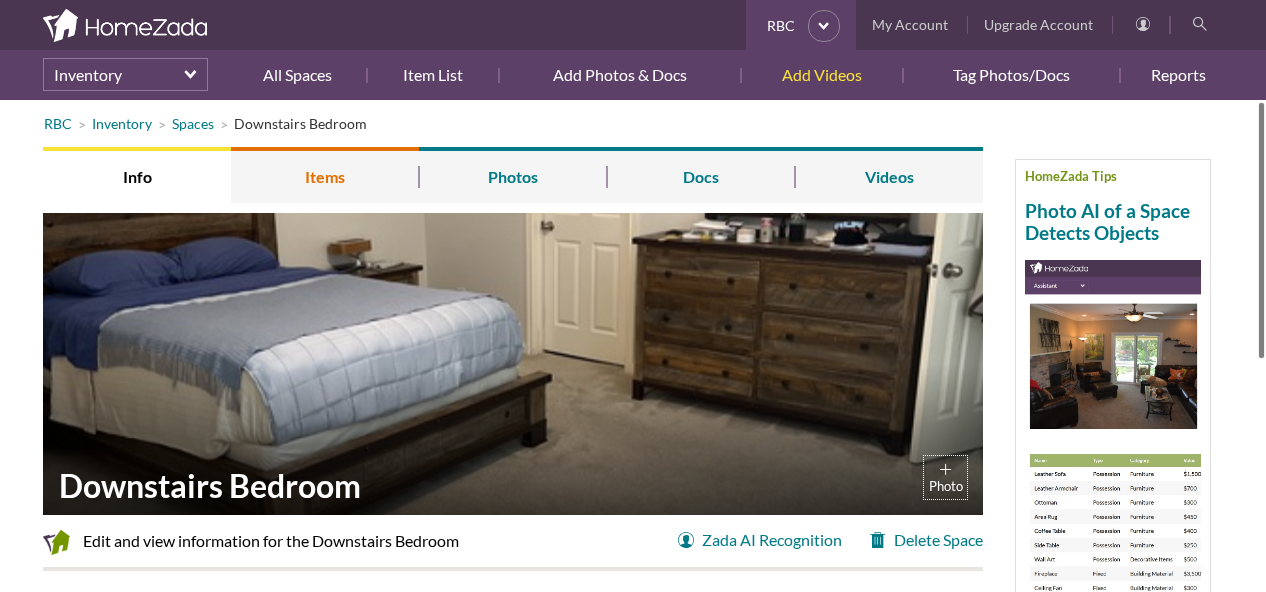 click on "Items" at bounding box center (325, 175) 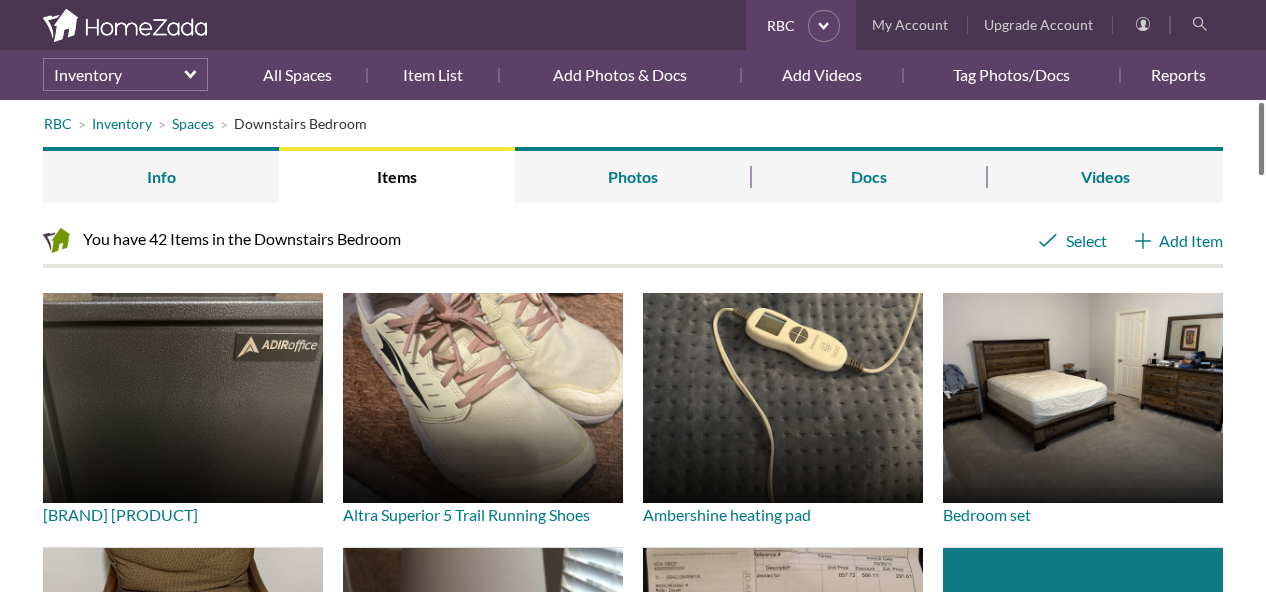 scroll, scrollTop: 0, scrollLeft: 0, axis: both 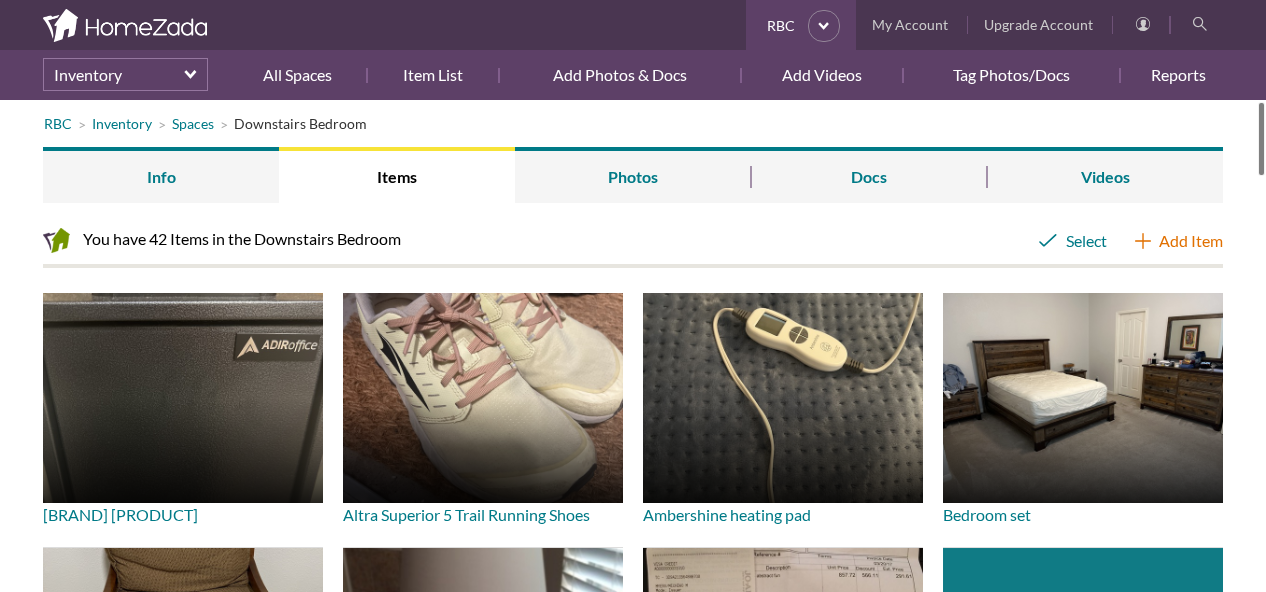 click on "Add Item" at bounding box center (1179, 241) 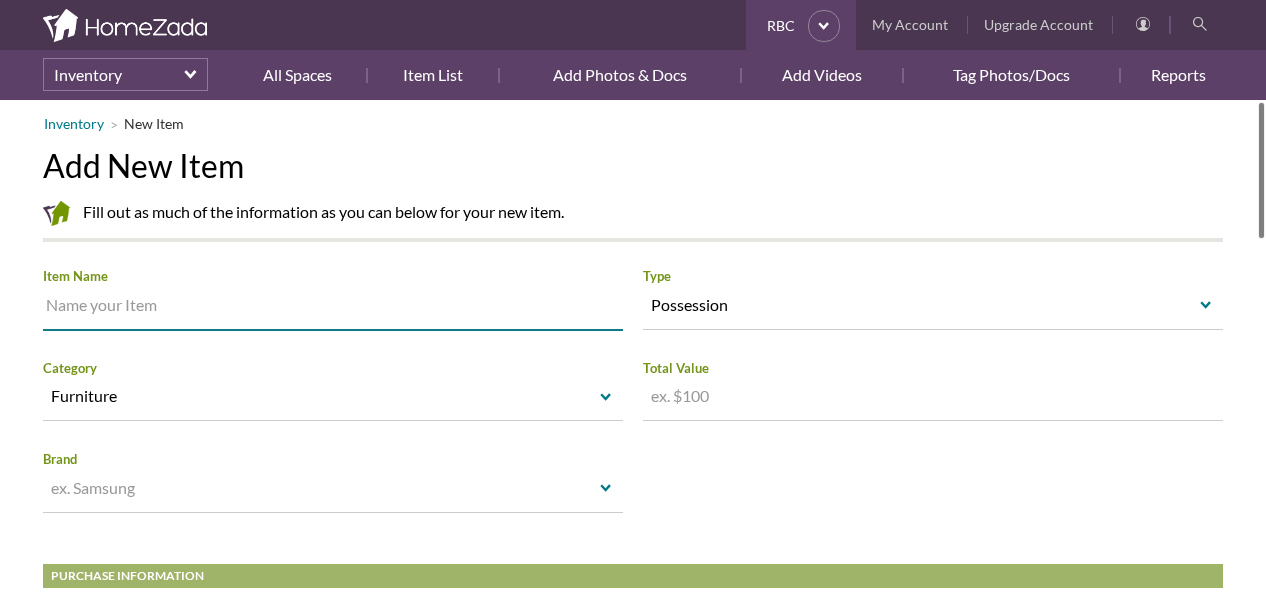 scroll, scrollTop: 0, scrollLeft: 0, axis: both 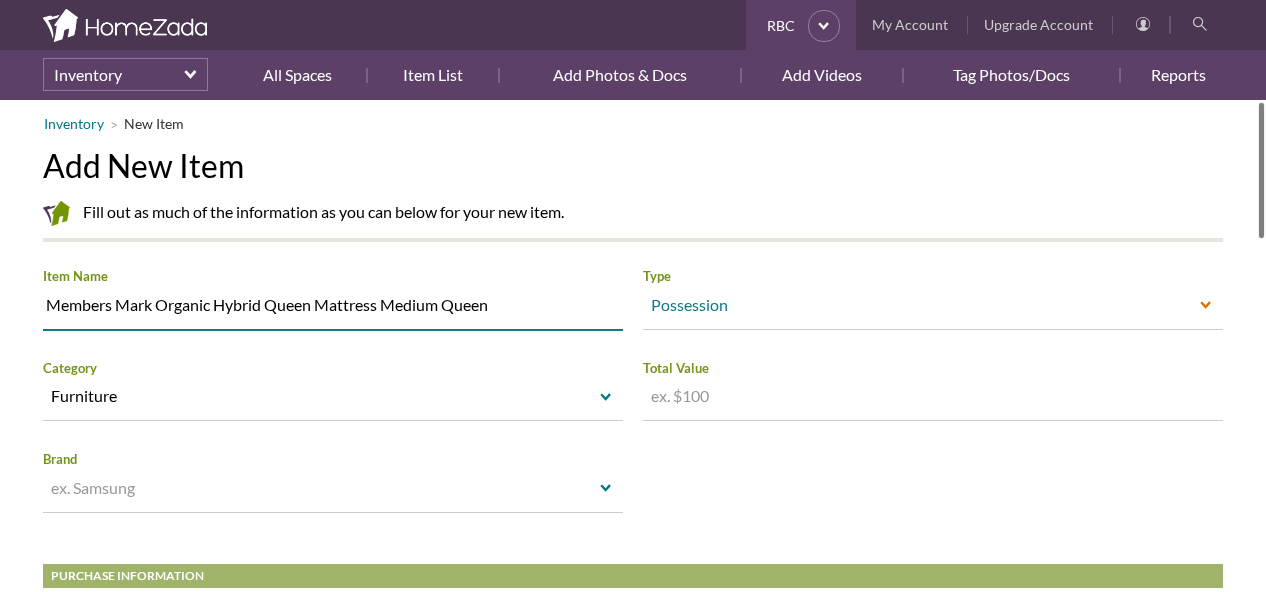 type on "Members Mark Organic Hybrid Queen Mattress Medium Queen" 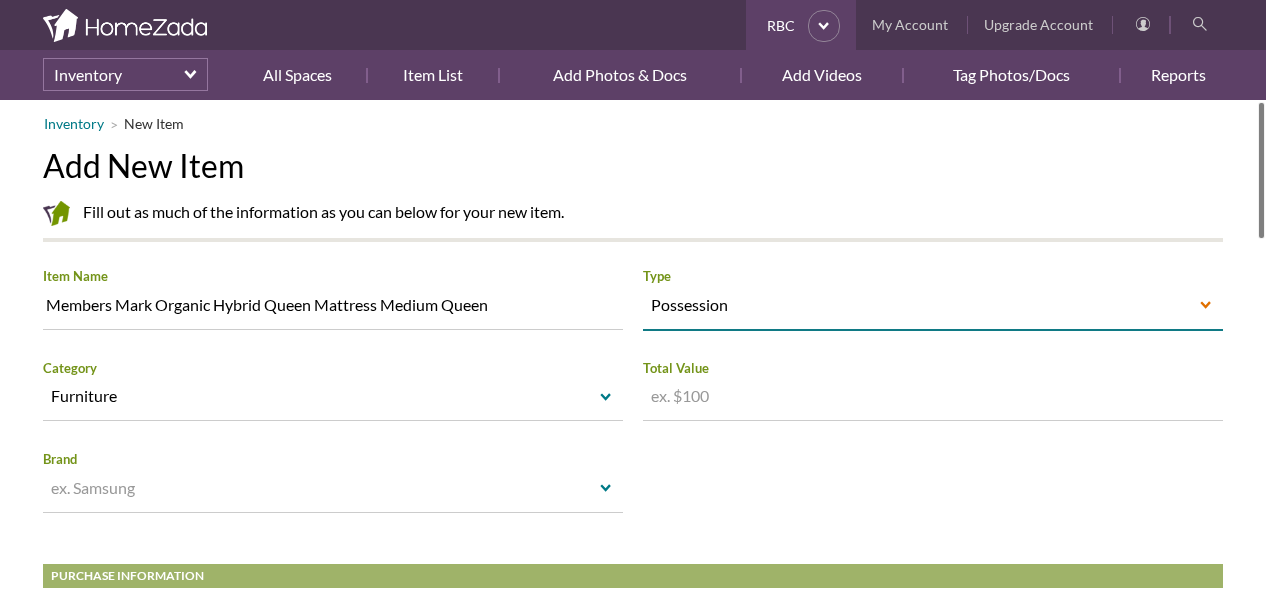 click on "Possession" at bounding box center [918, 305] 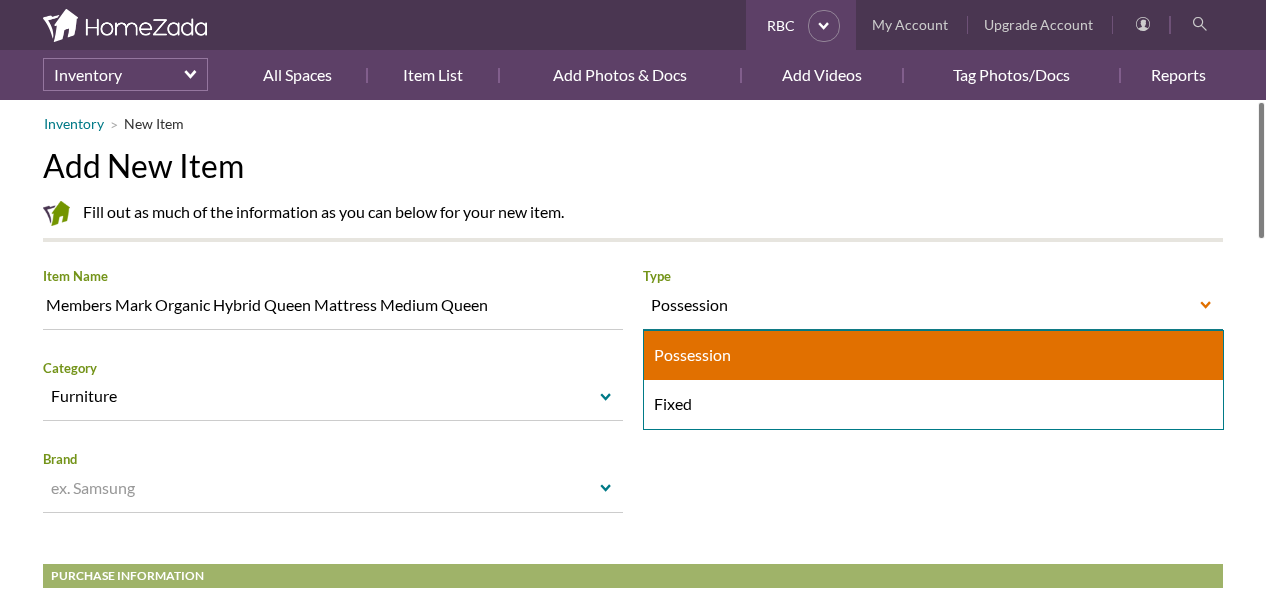 click on "Possession" at bounding box center [918, 305] 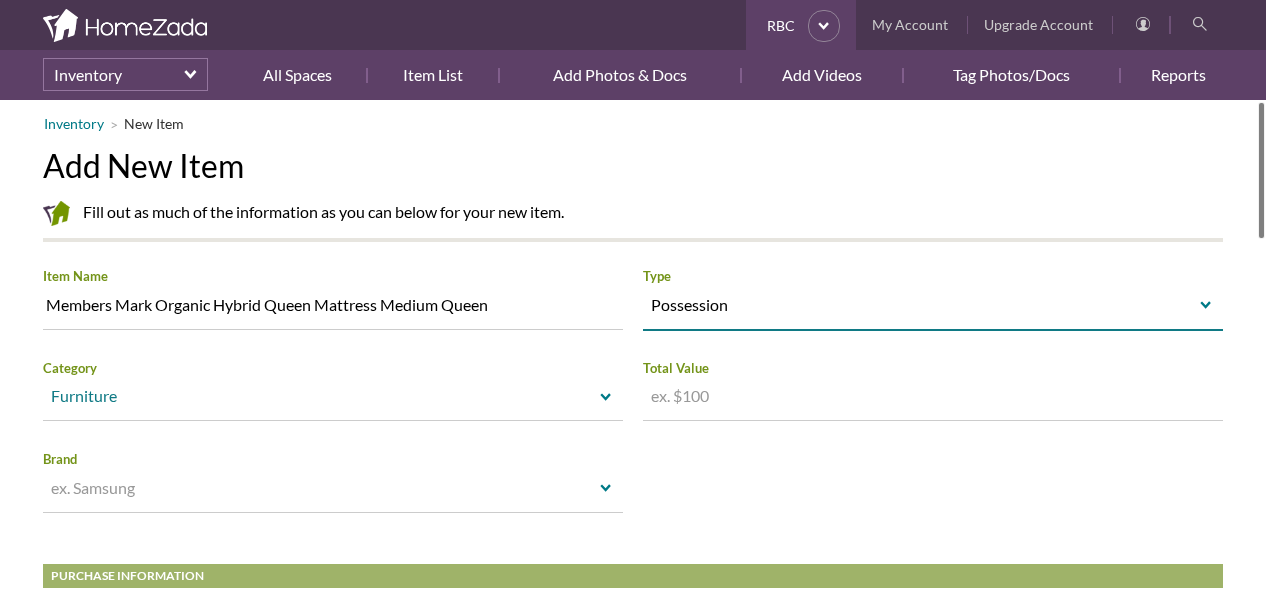 click on "select" at bounding box center [606, 398] 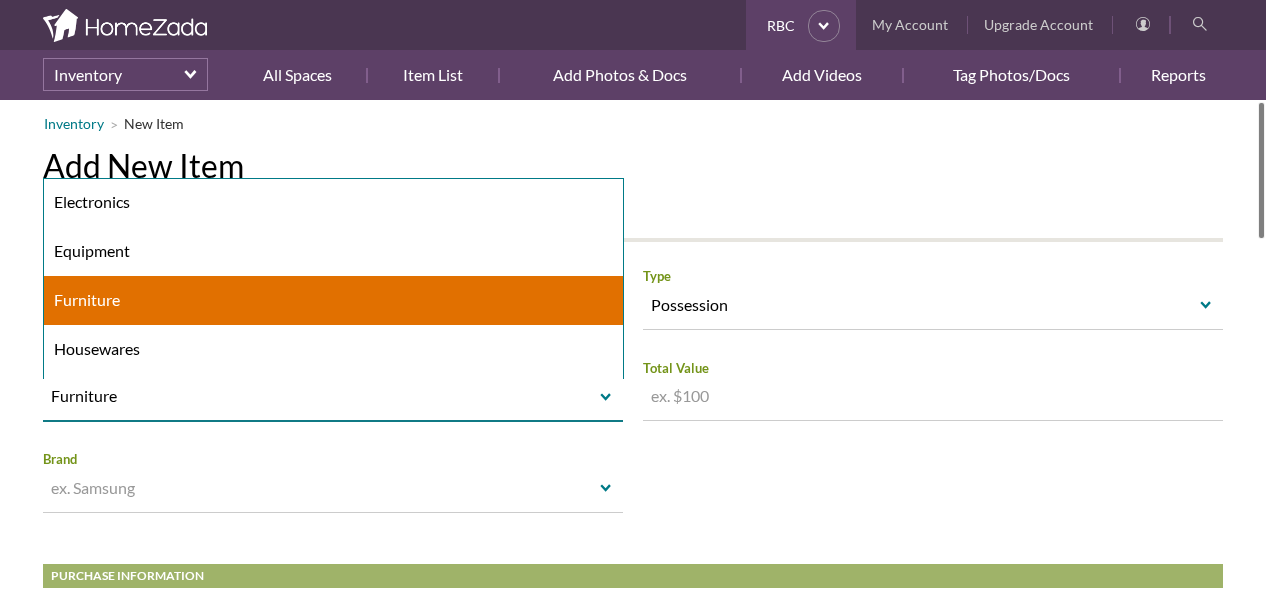 scroll, scrollTop: 148, scrollLeft: 0, axis: vertical 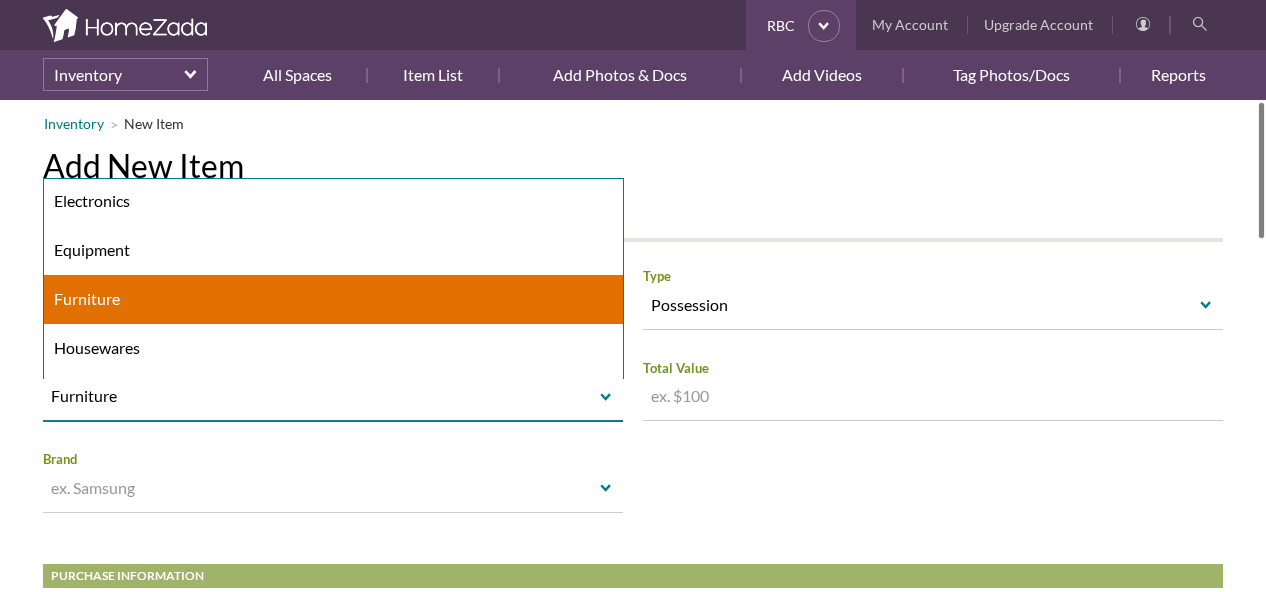 click on "Furniture" at bounding box center [333, 299] 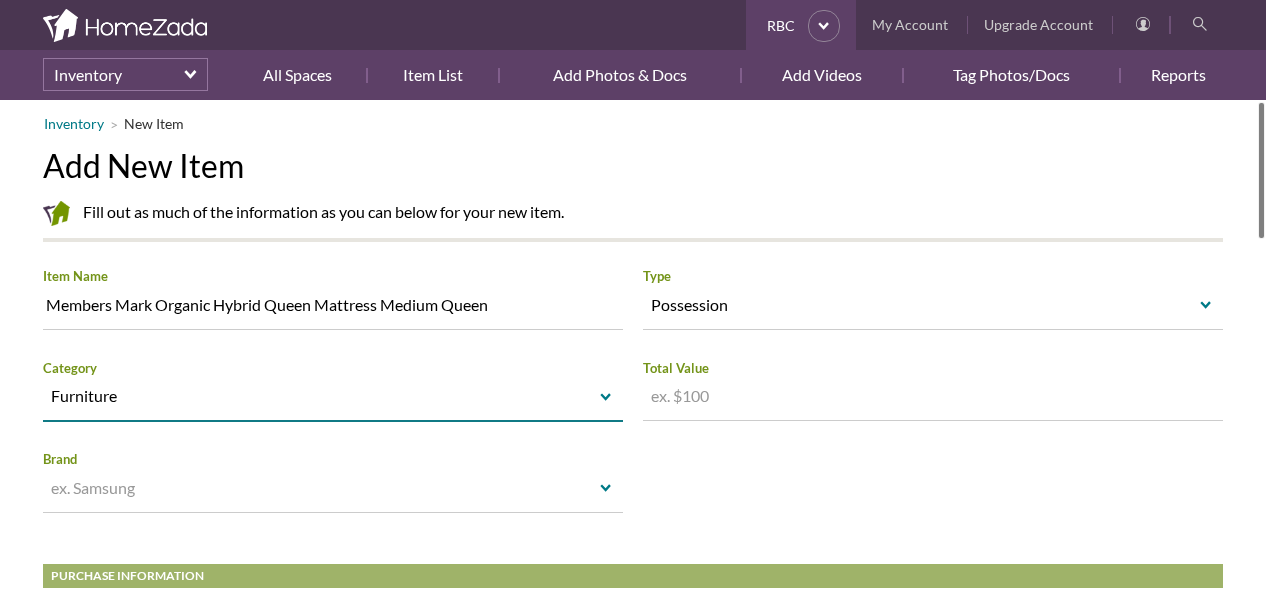 click on "Increase value Decrease value" at bounding box center (933, 396) 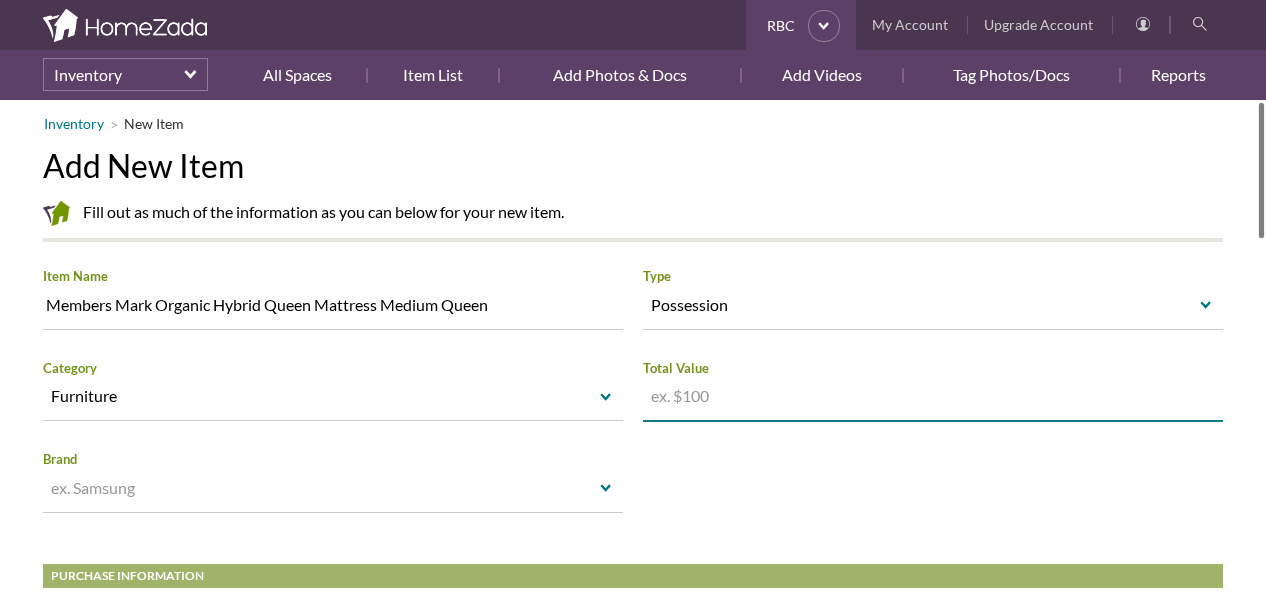 paste on "$864.92" 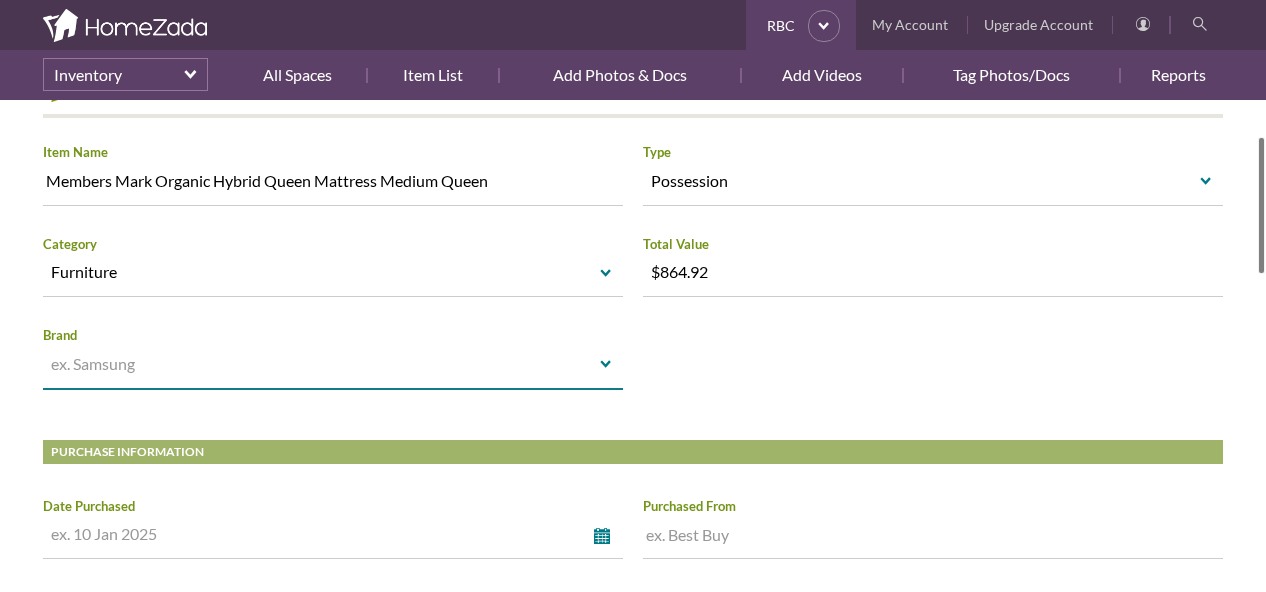 click at bounding box center (318, 364) 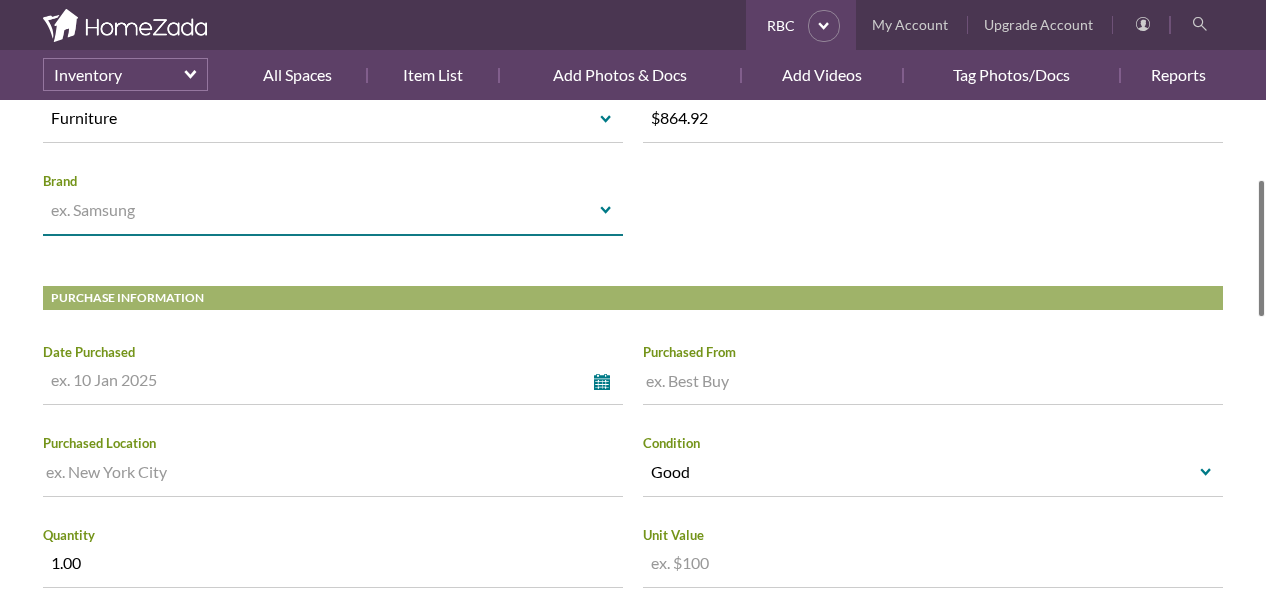 click on "select" at bounding box center (606, 382) 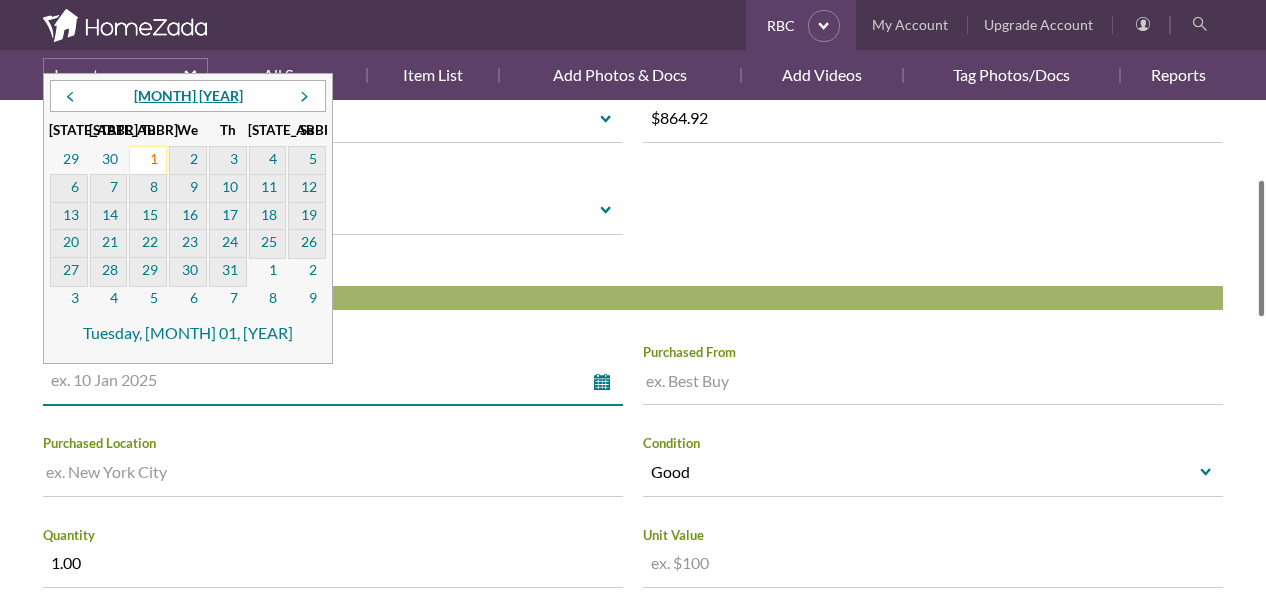 click on "1" at bounding box center (148, 161) 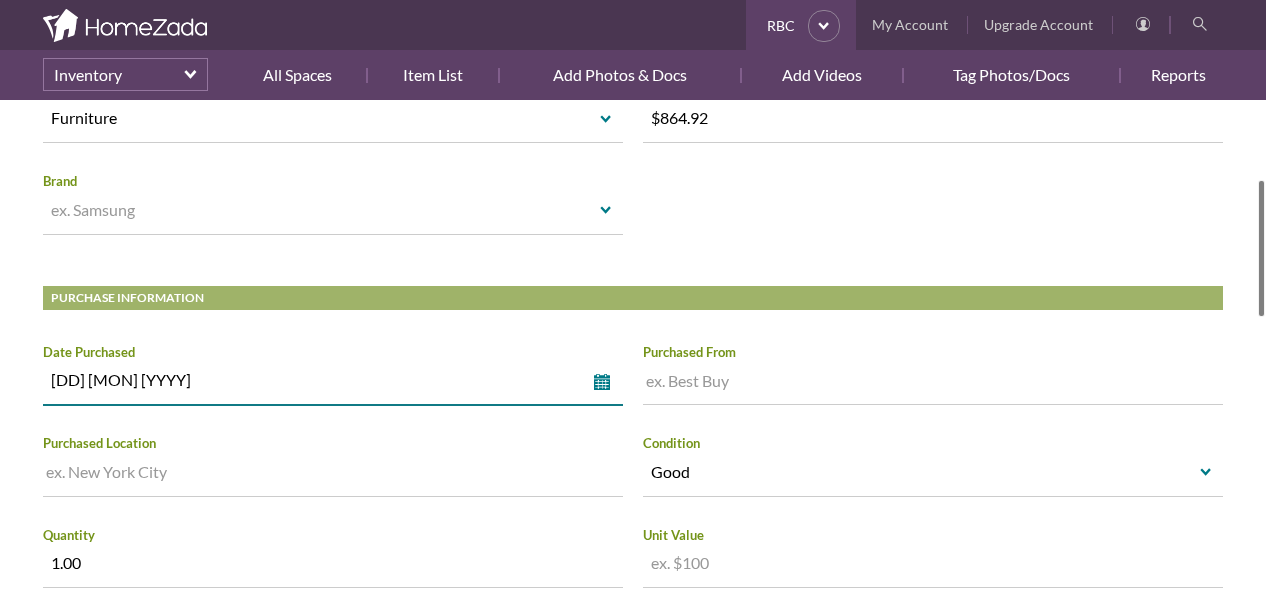 click at bounding box center [933, 384] 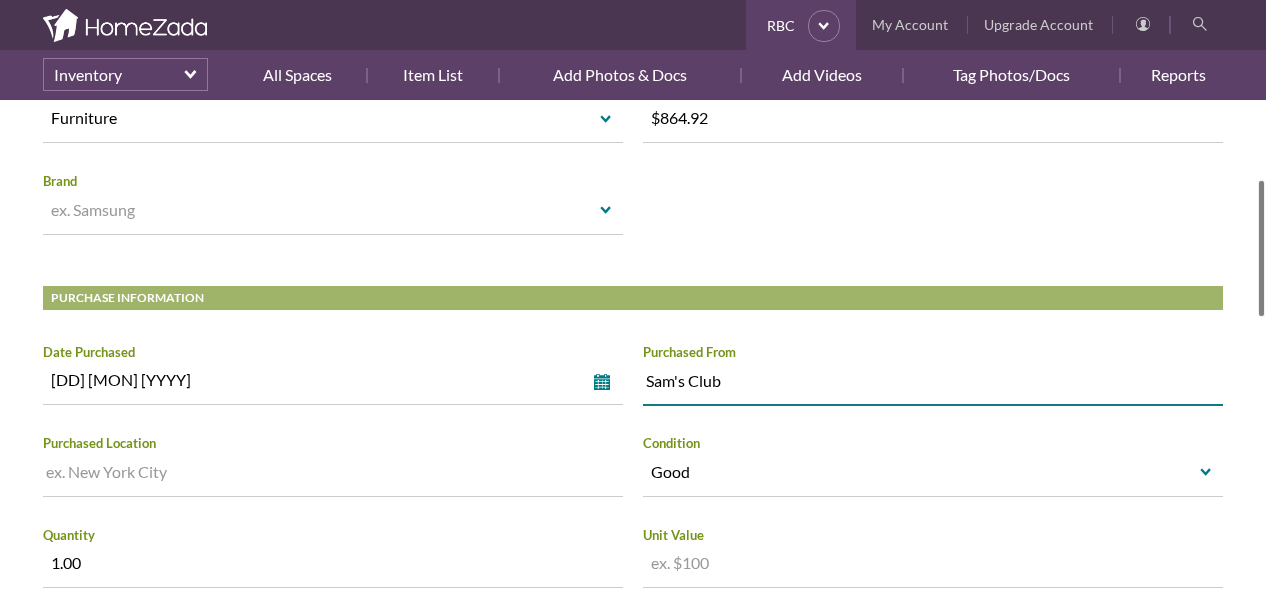 type on "Sam's Club" 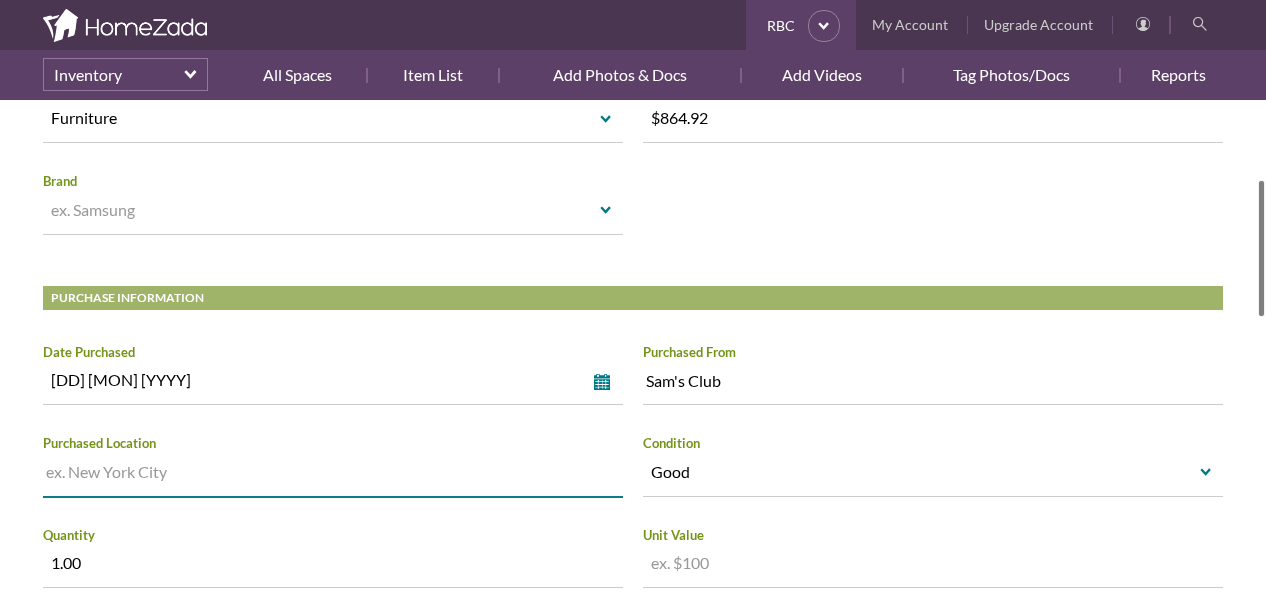 click at bounding box center [333, 476] 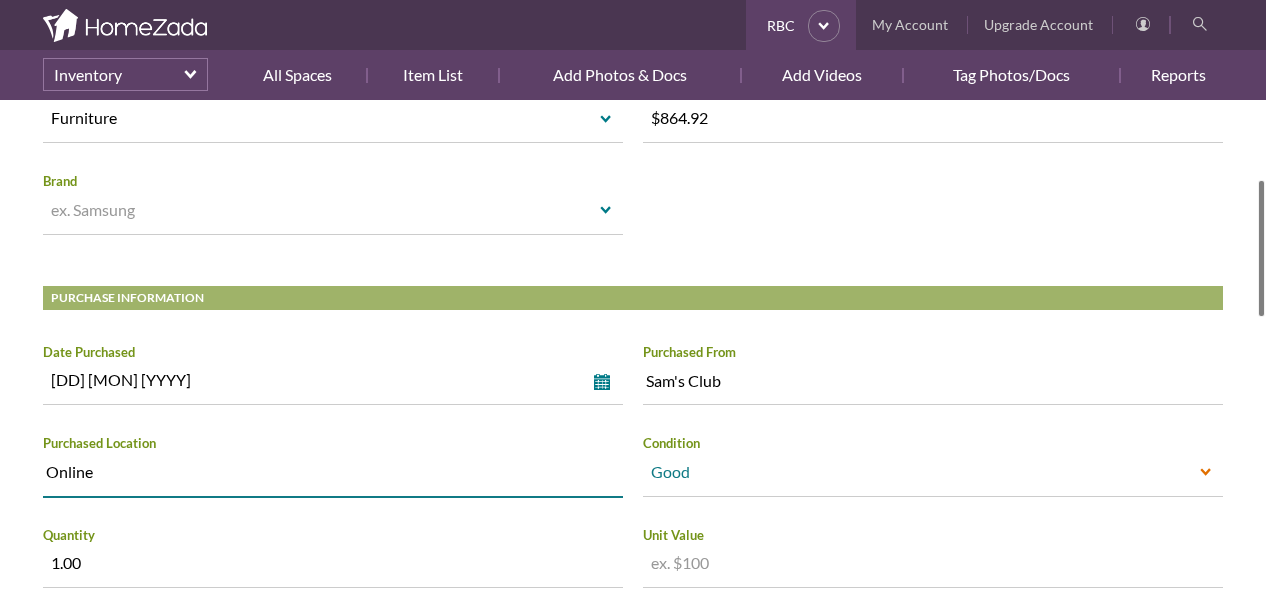 type on "Online" 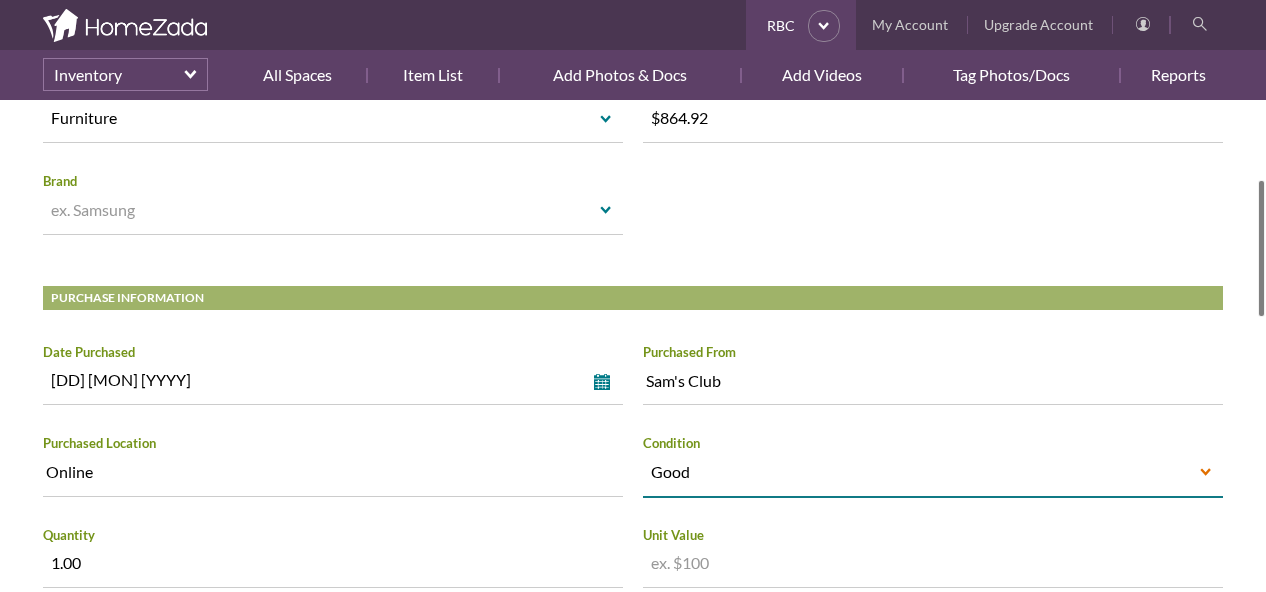 click on "Good" at bounding box center (918, 472) 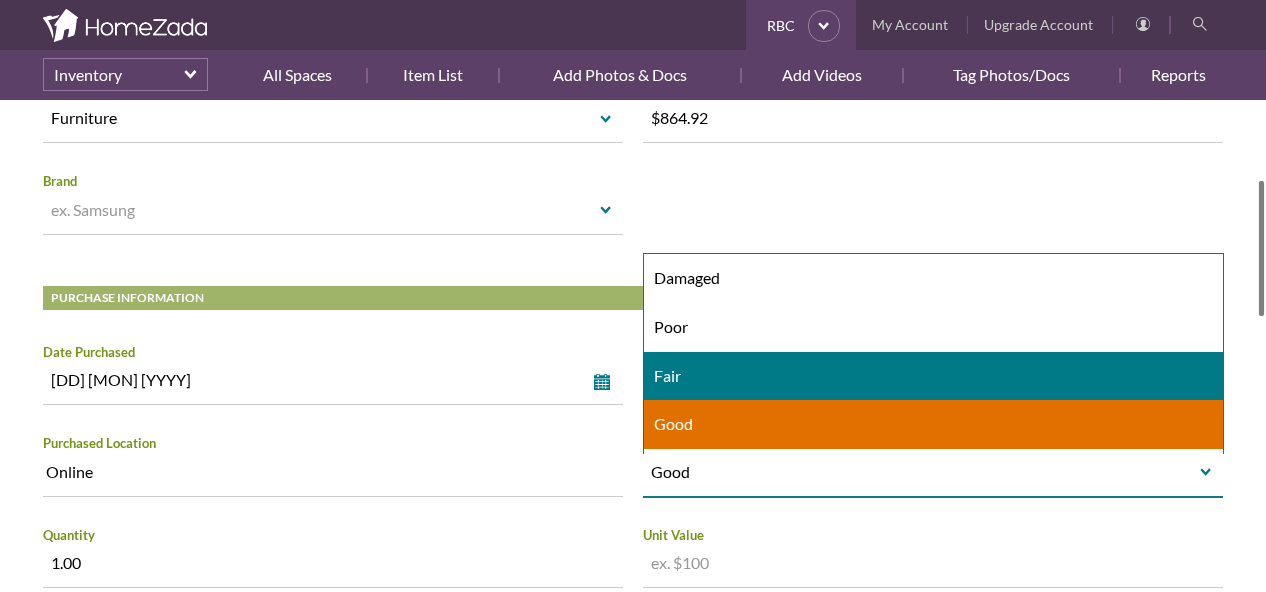 scroll, scrollTop: 92, scrollLeft: 0, axis: vertical 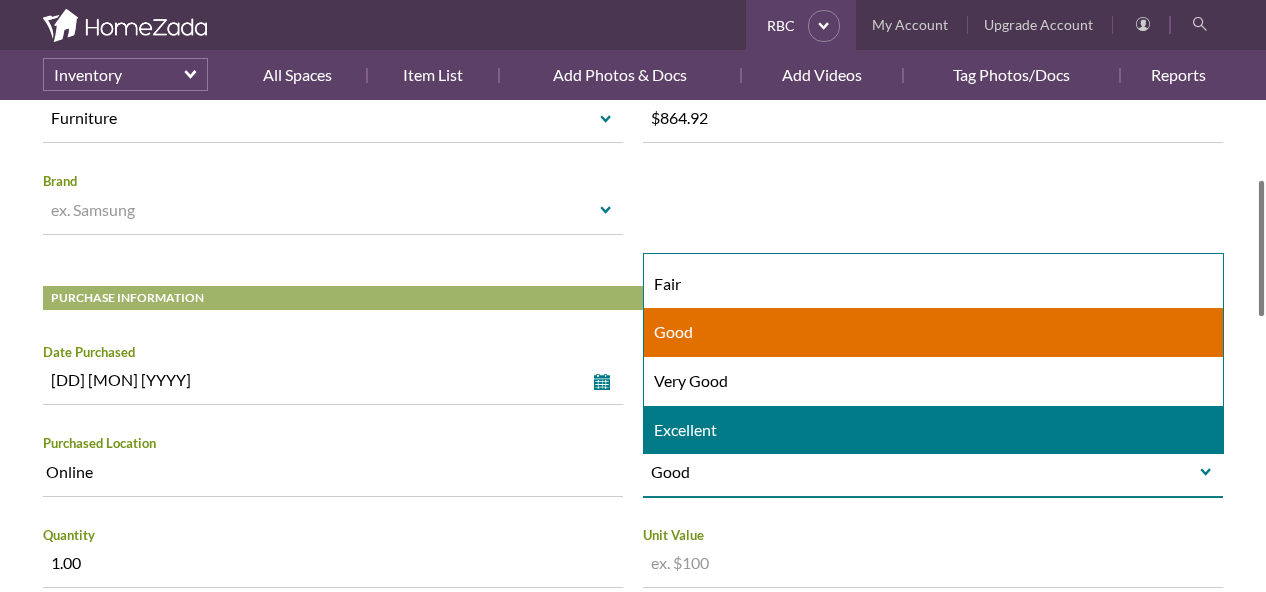 click on "Excellent" at bounding box center (933, 430) 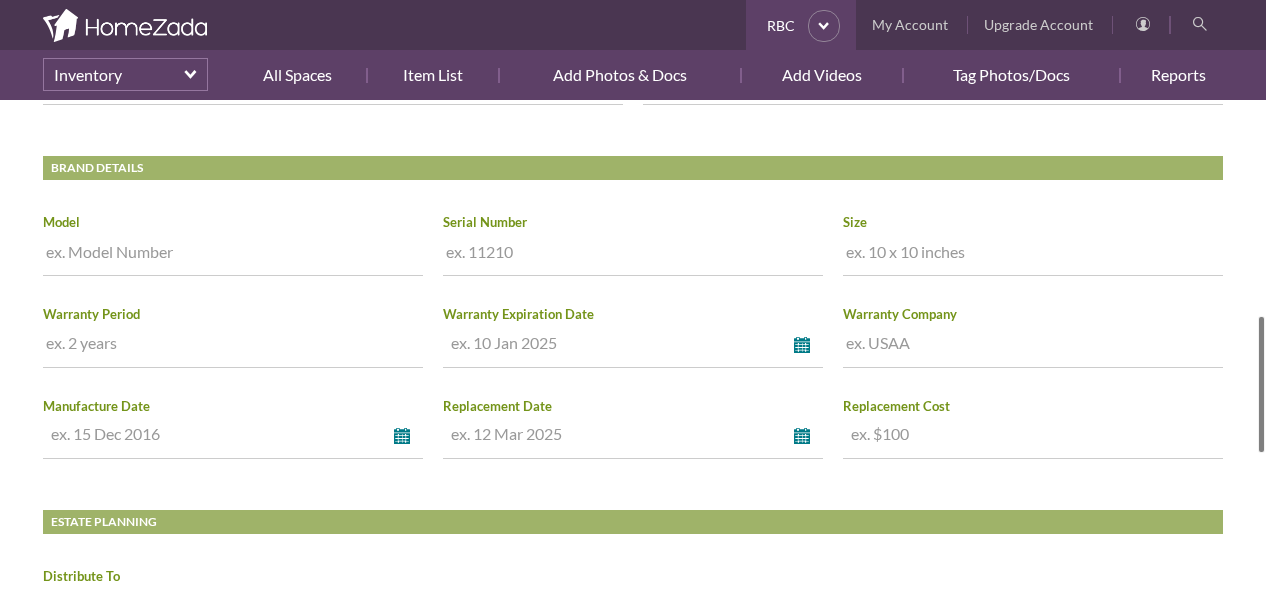 click at bounding box center [1033, 255] 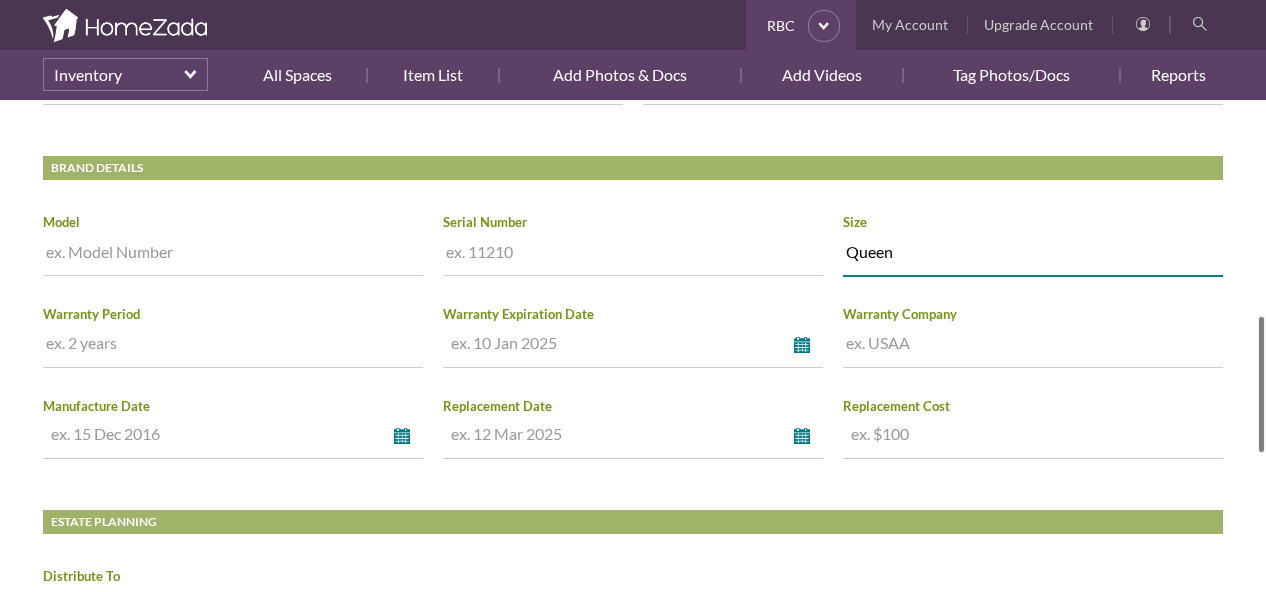 type on "Queen" 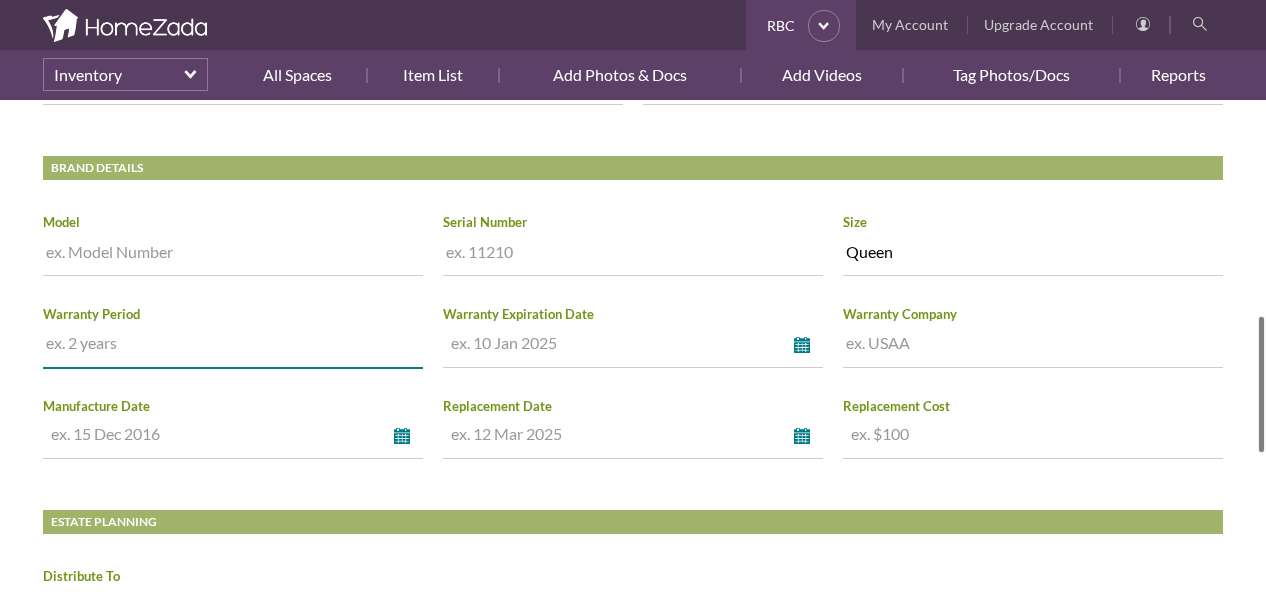 paste on "10 Year Warranty" 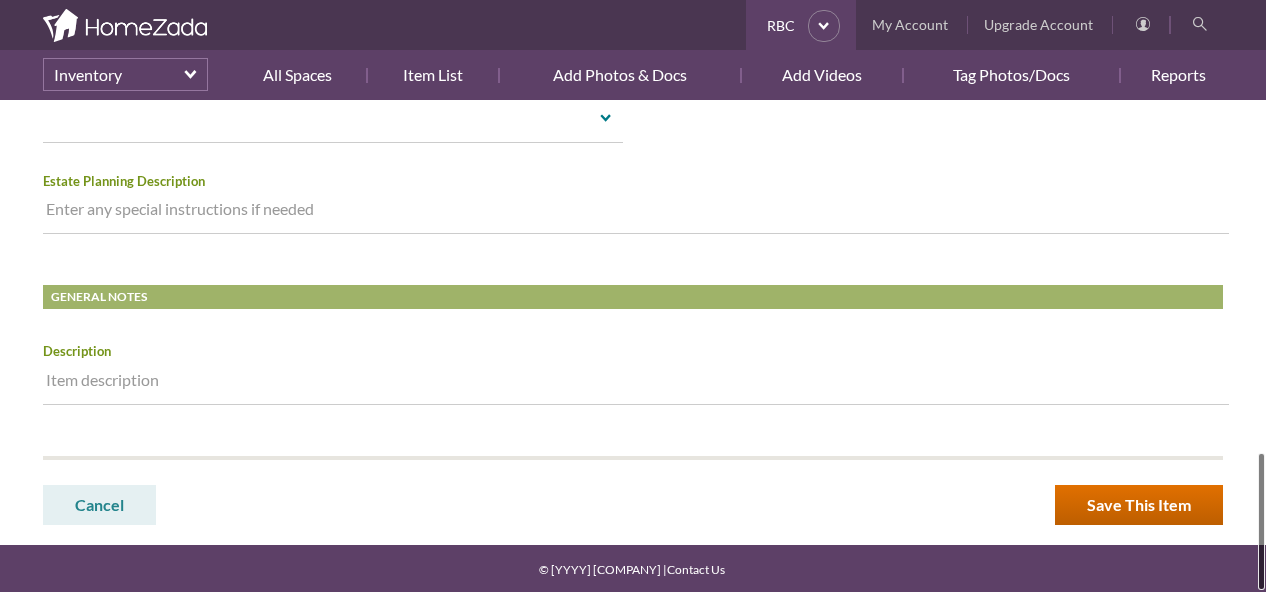 type on "10 Year Warranty" 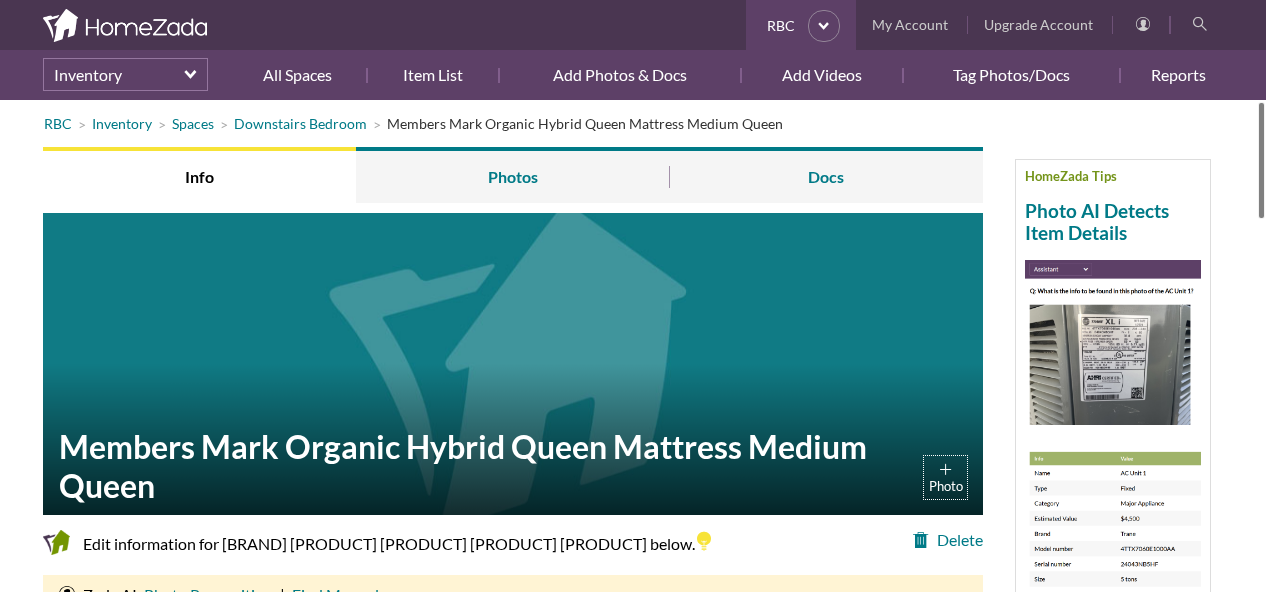 scroll, scrollTop: 0, scrollLeft: 0, axis: both 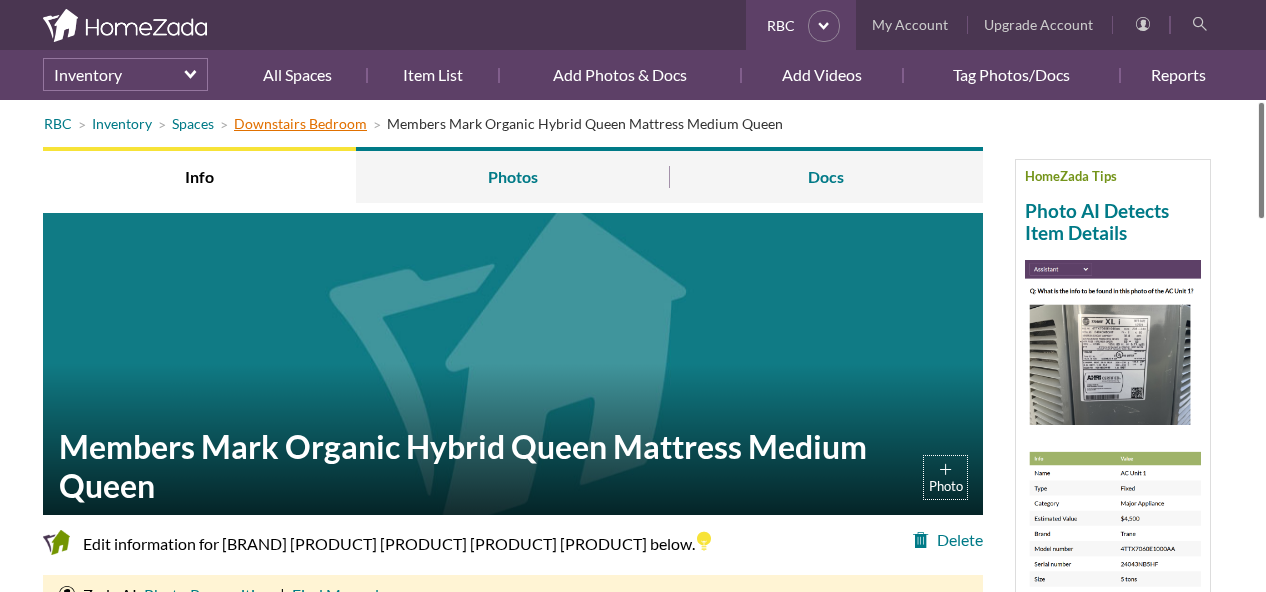 click on "Downstairs Bedroom" at bounding box center (300, 123) 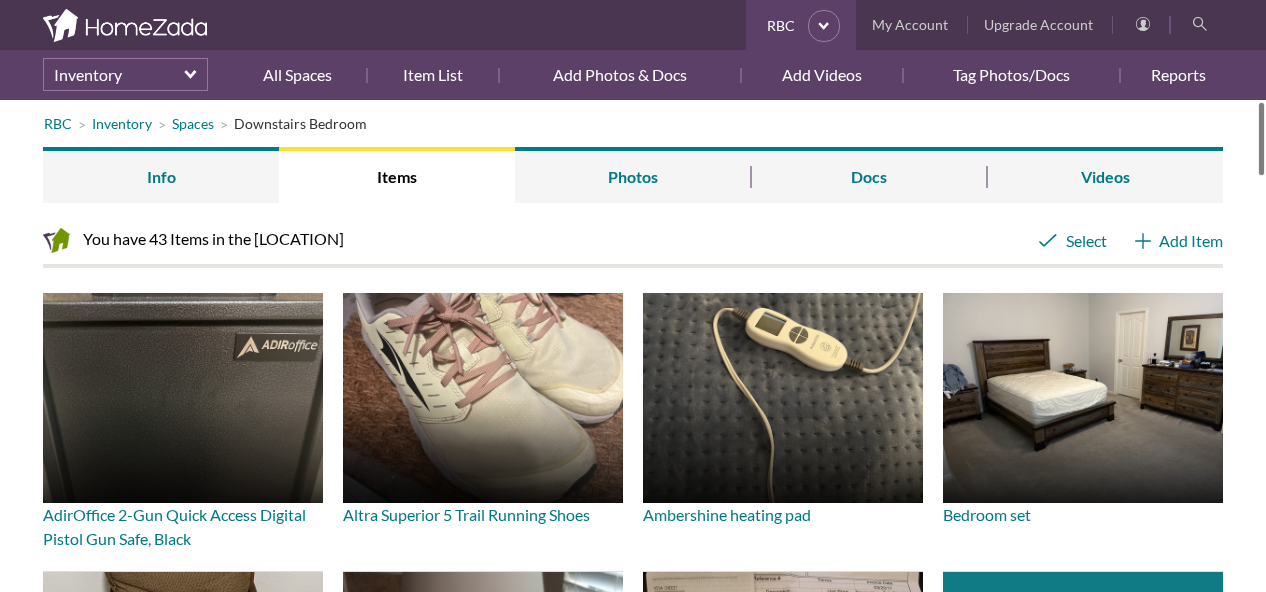 scroll, scrollTop: 0, scrollLeft: 0, axis: both 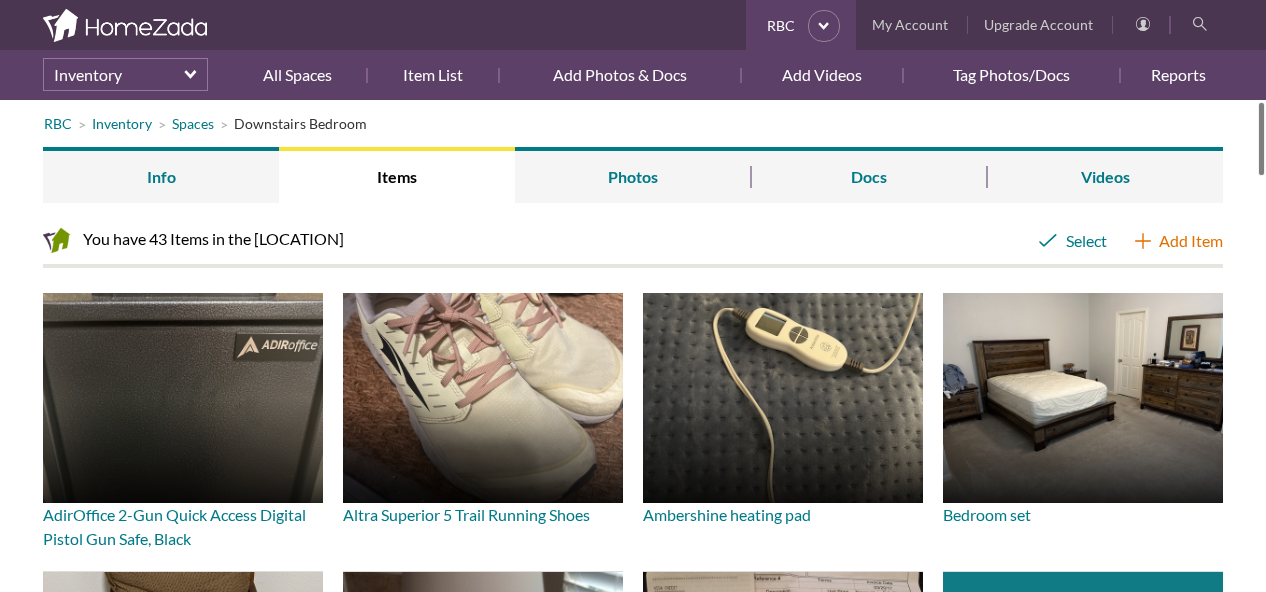click on "Add Item" at bounding box center [1179, 241] 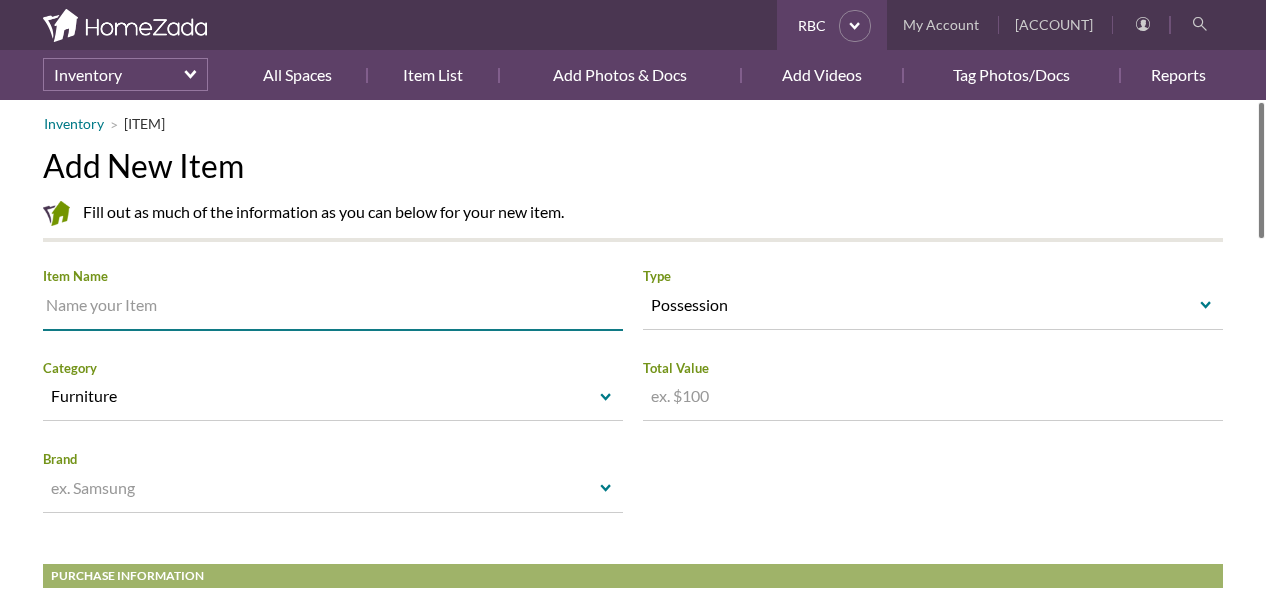 scroll, scrollTop: 0, scrollLeft: 0, axis: both 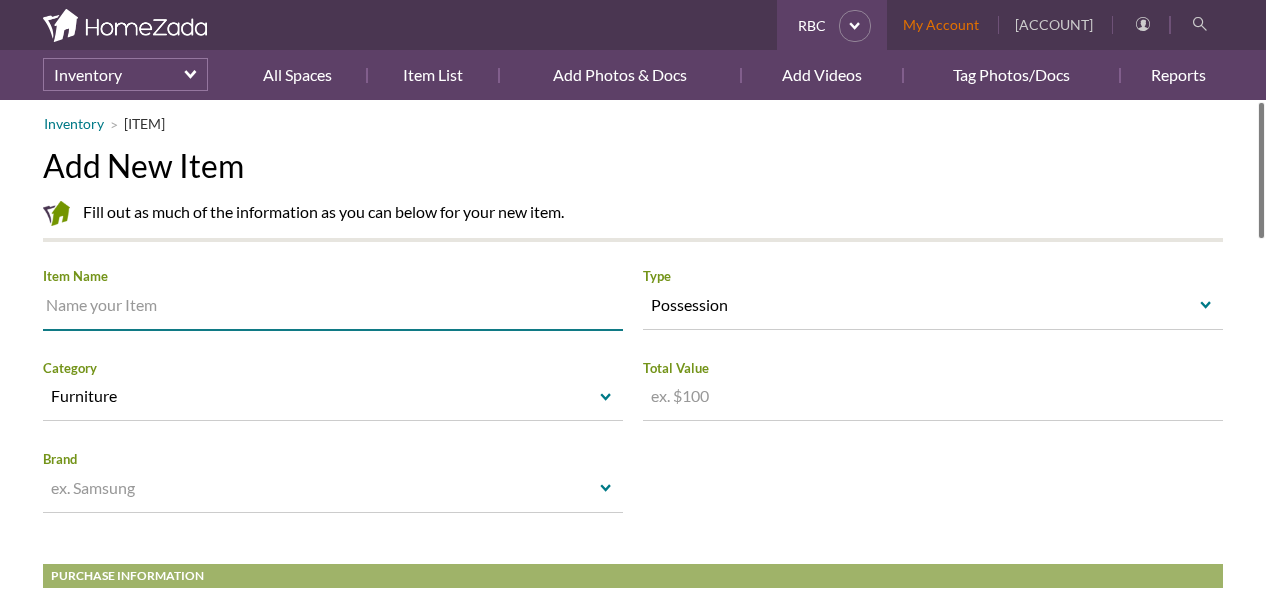 paste on "Lexington Platform Bed" 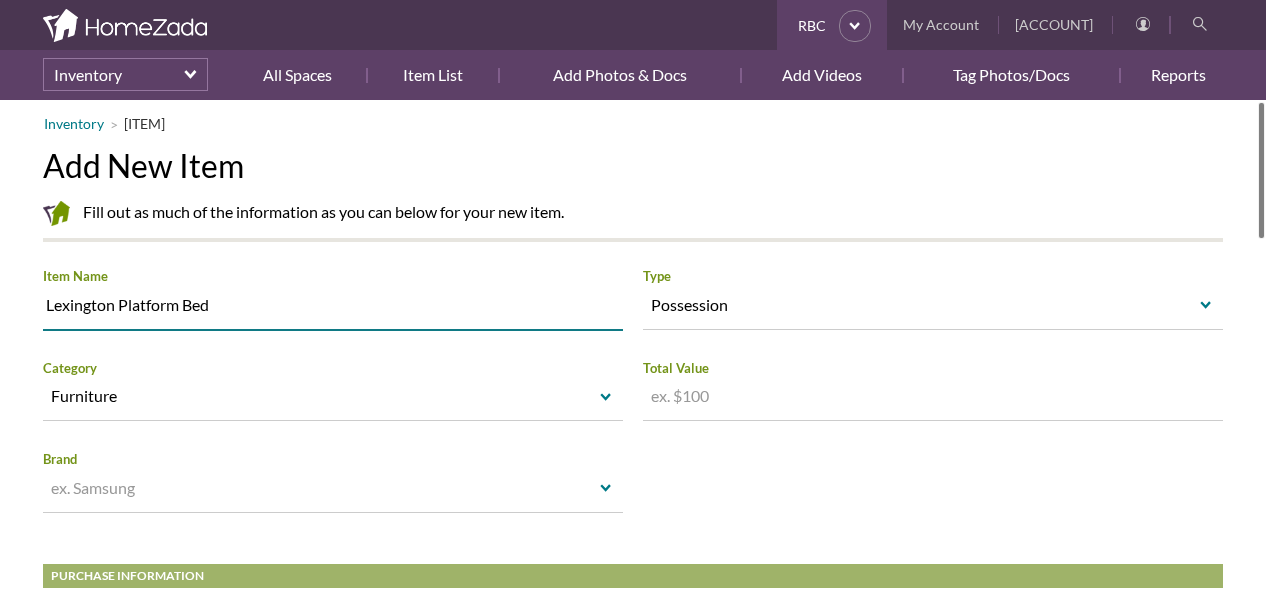 type on "Lexington Platform Bed" 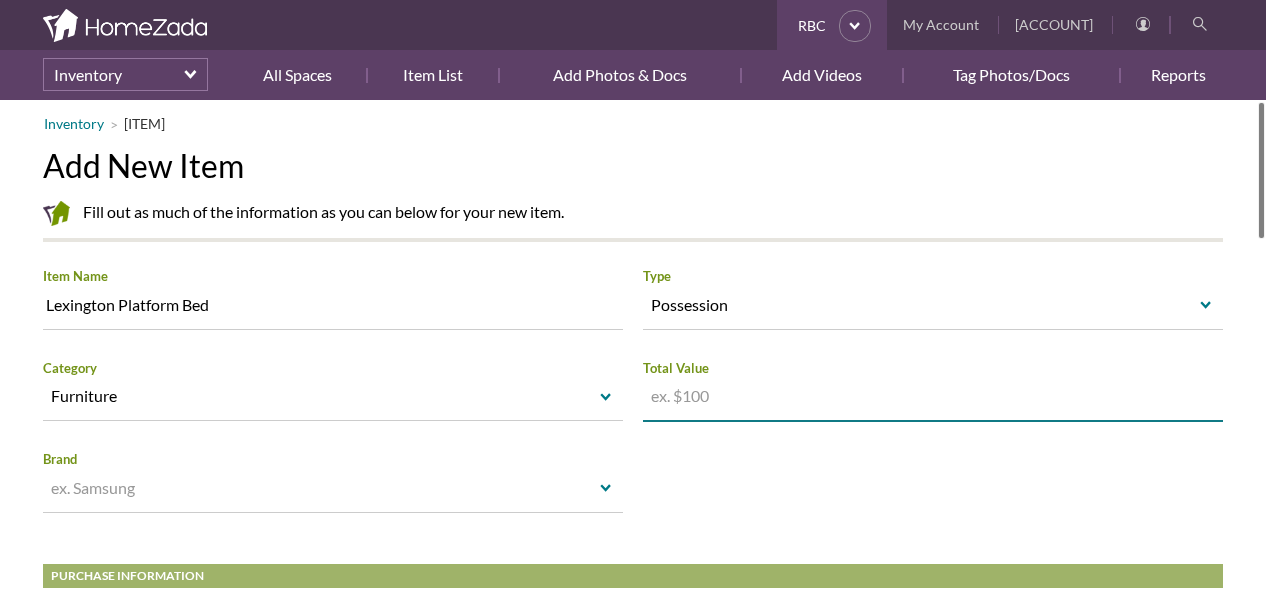 paste on "$314.00" 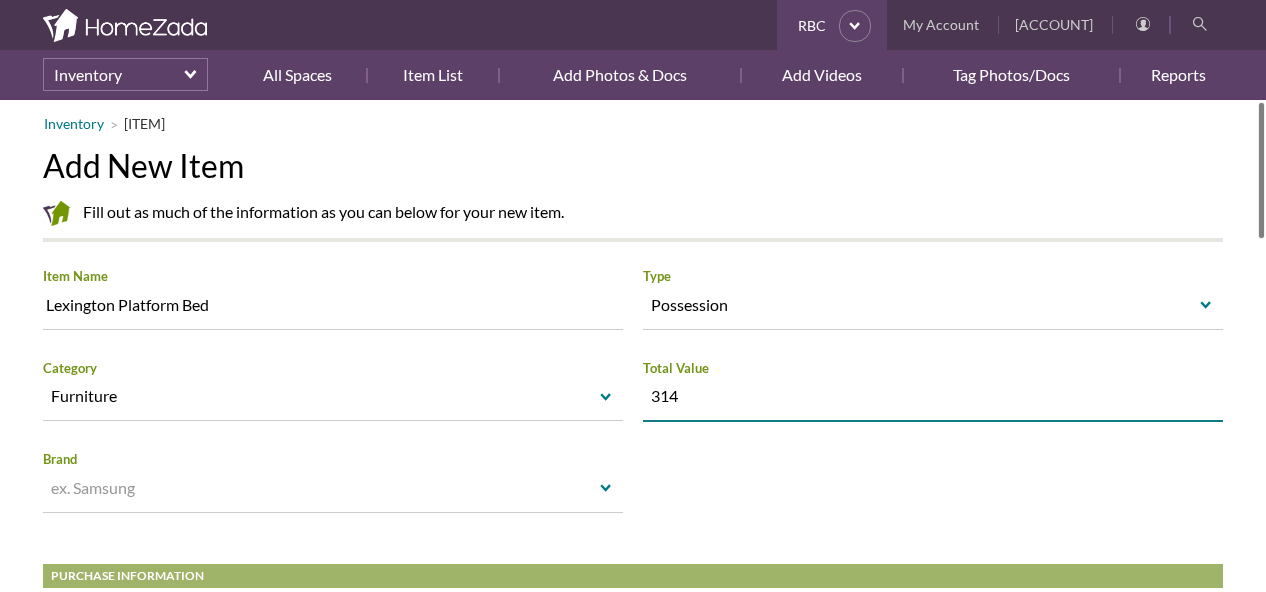 click at bounding box center (318, 488) 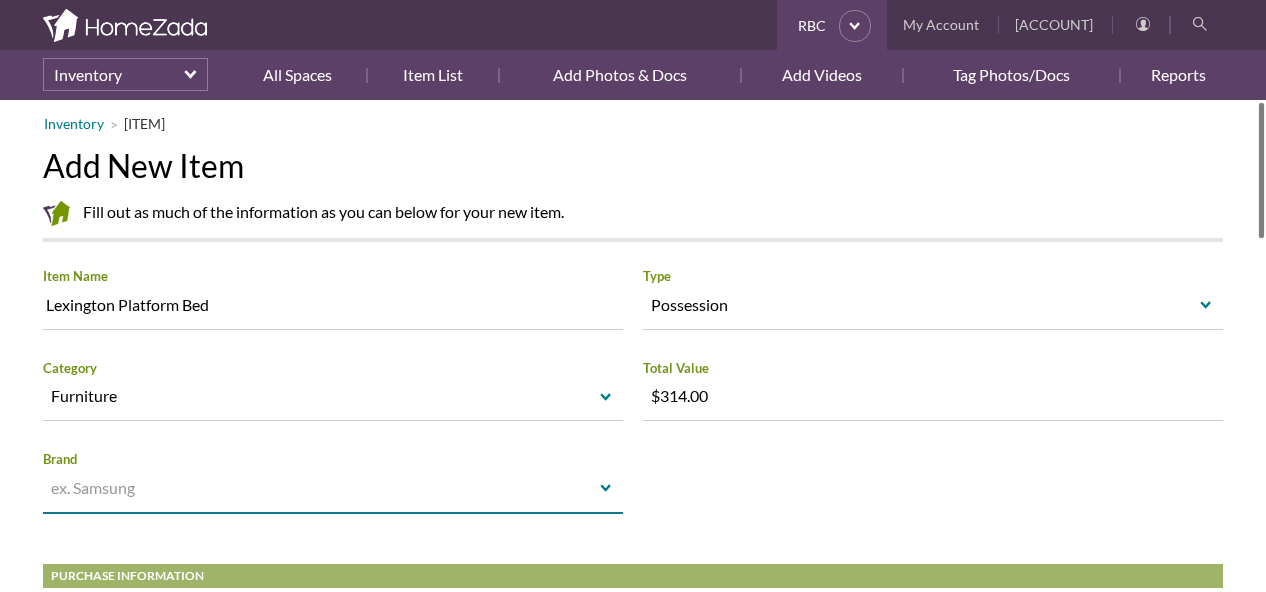 paste on "KD Frames" 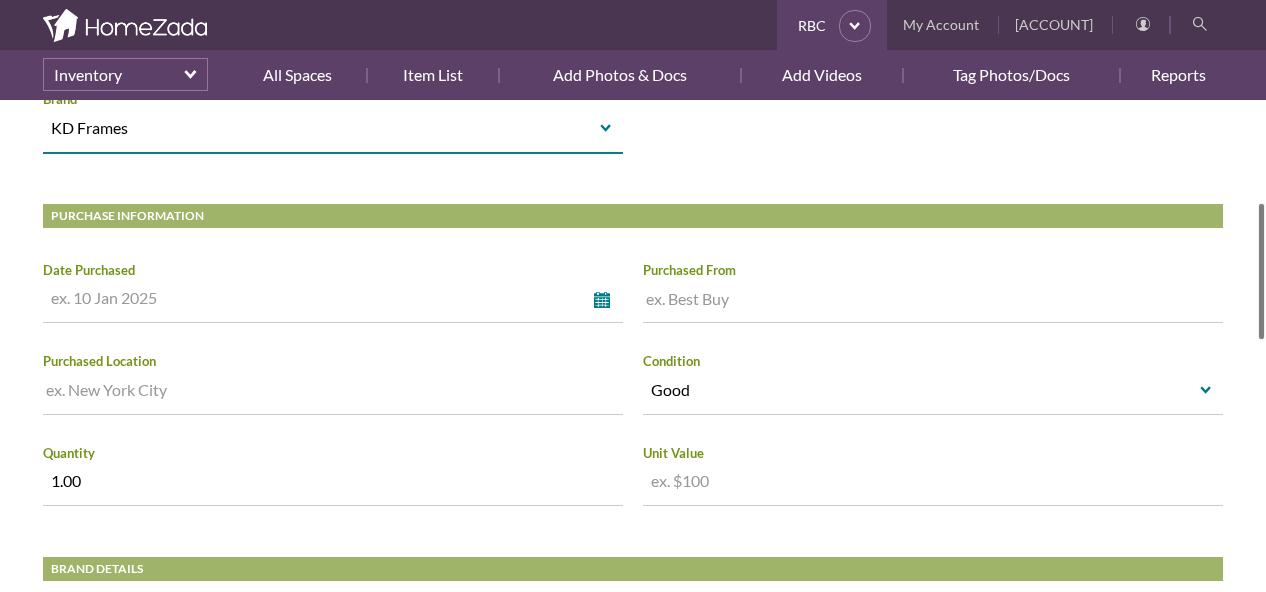 type on "KD Frames" 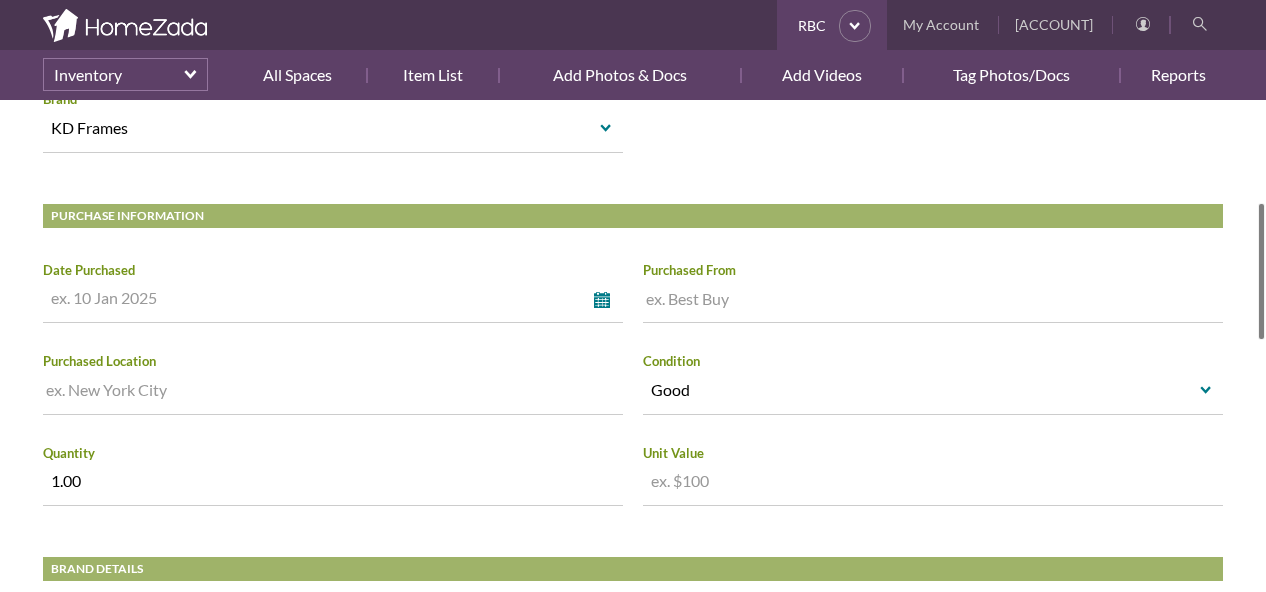 click on "select" at bounding box center (333, 302) 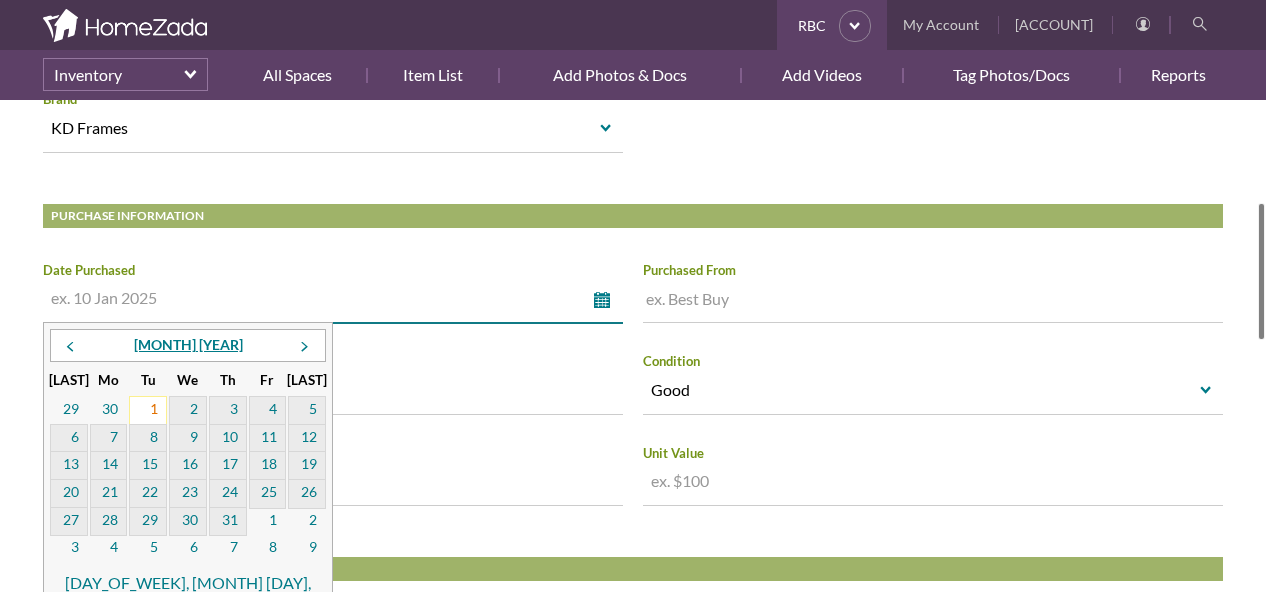 click on "1" at bounding box center (148, 411) 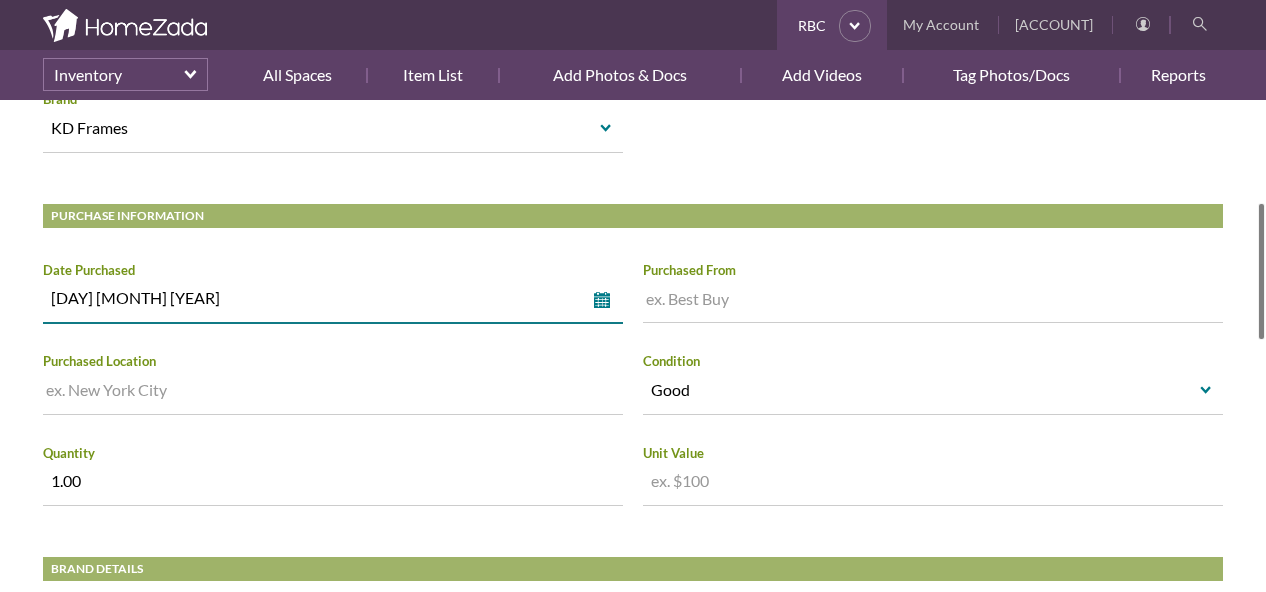 click at bounding box center [933, 302] 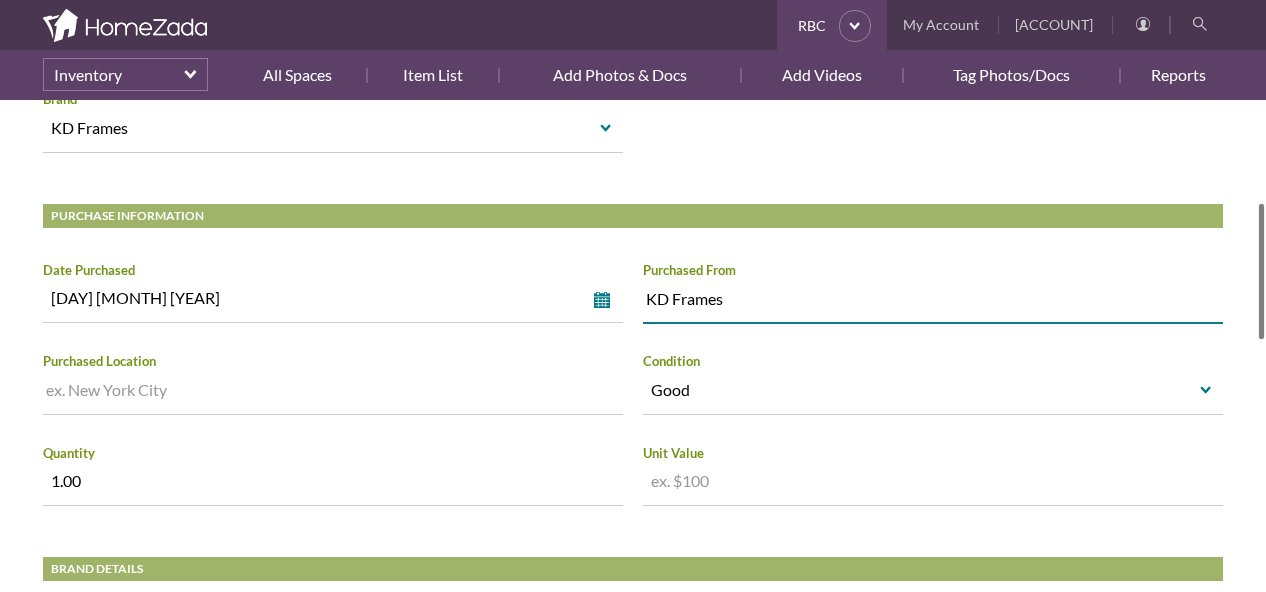 type on "KD Frames" 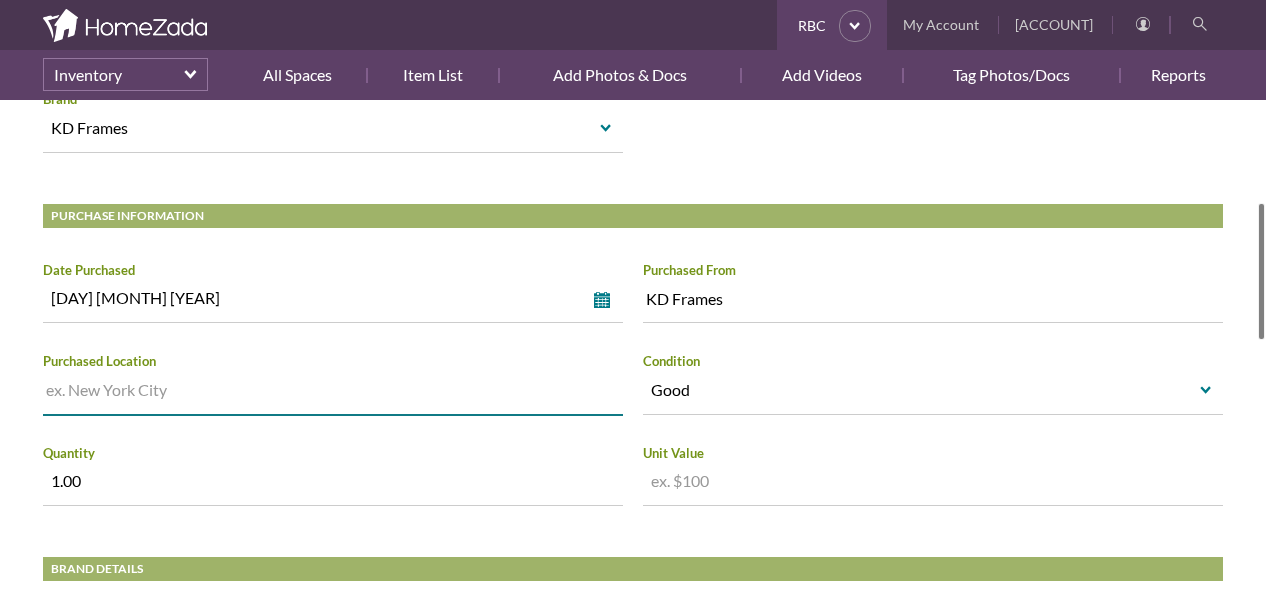 click at bounding box center [333, 394] 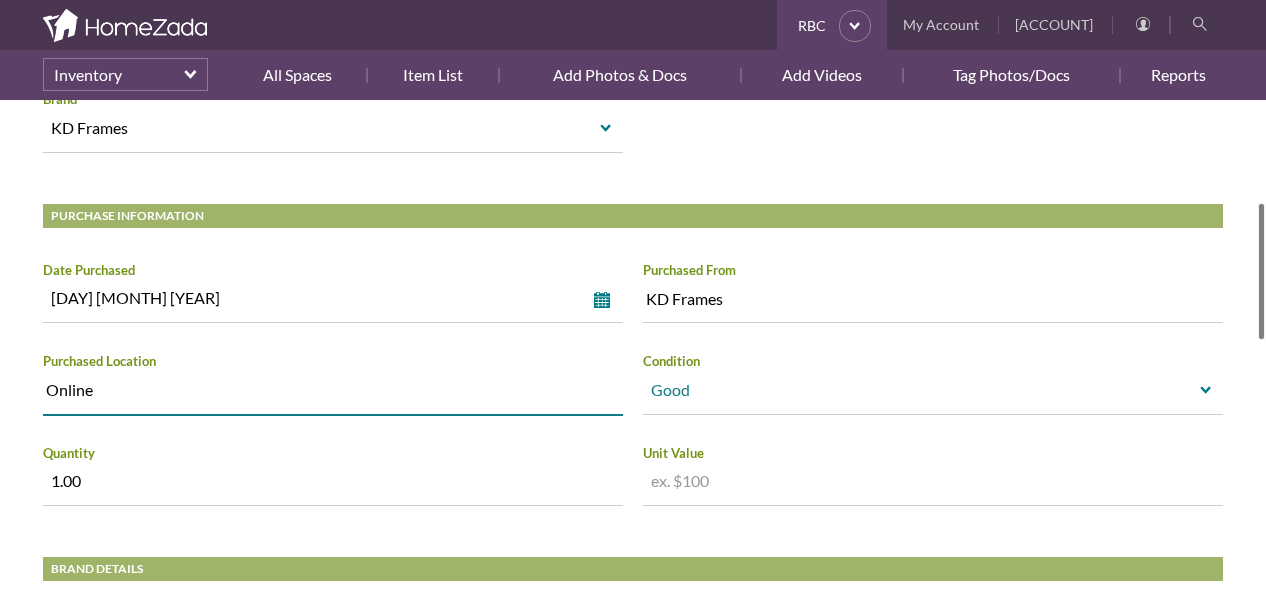 type on "Online" 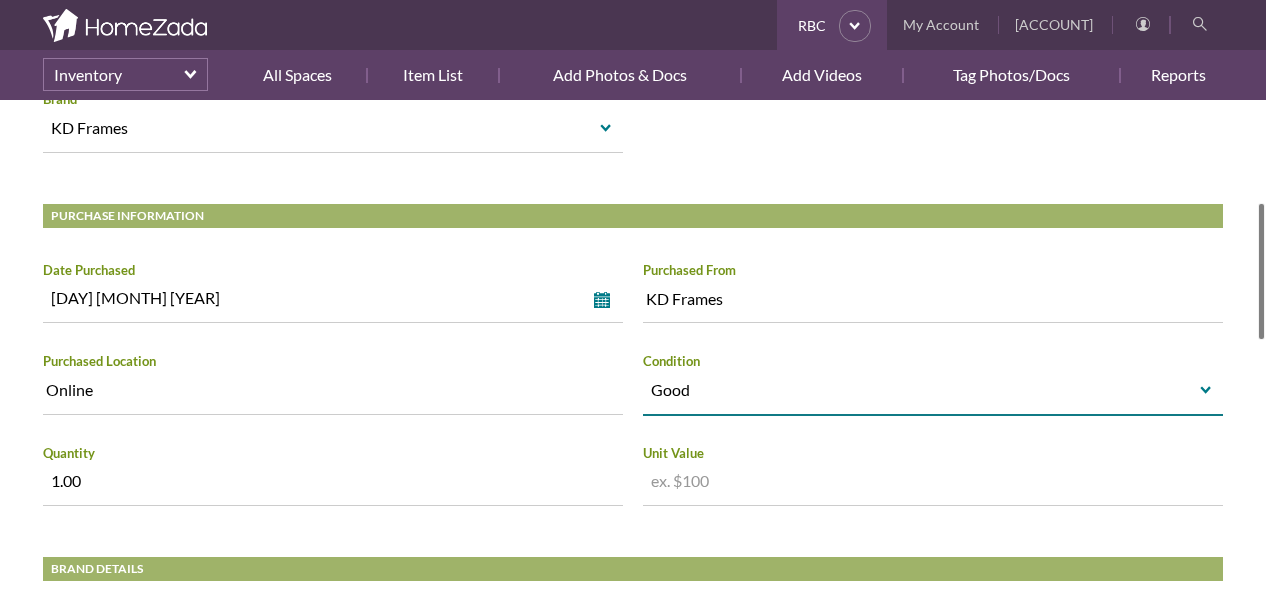 click on "Good select Damaged Poor Fair Good Very Good Excellent" at bounding box center (933, 394) 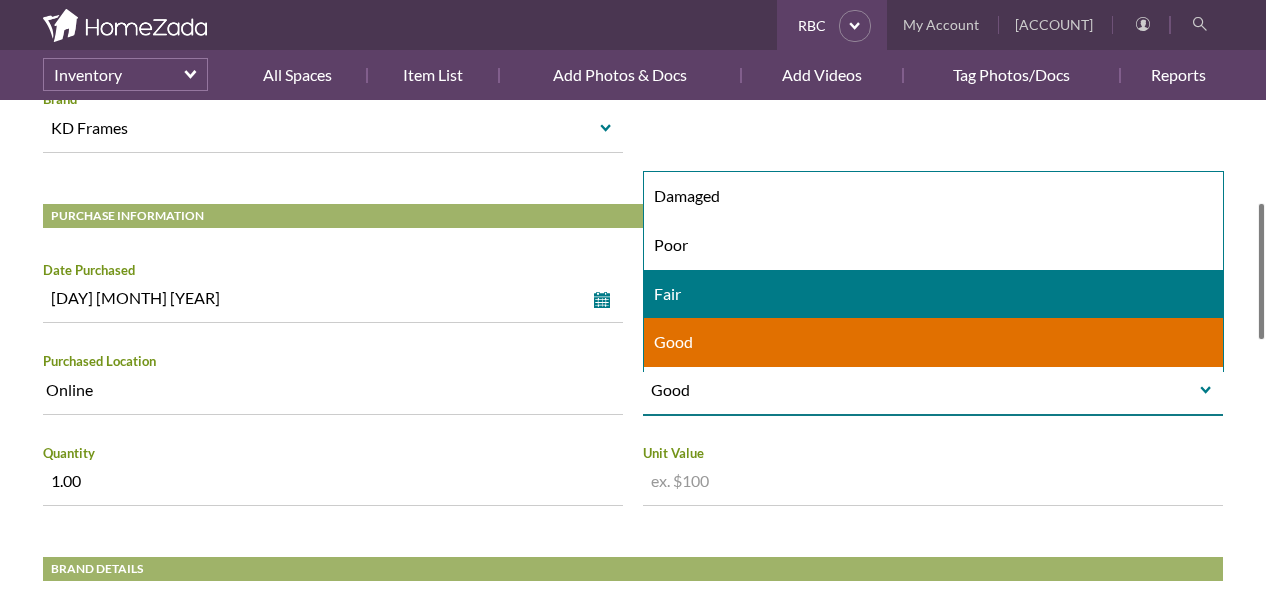 scroll, scrollTop: 92, scrollLeft: 0, axis: vertical 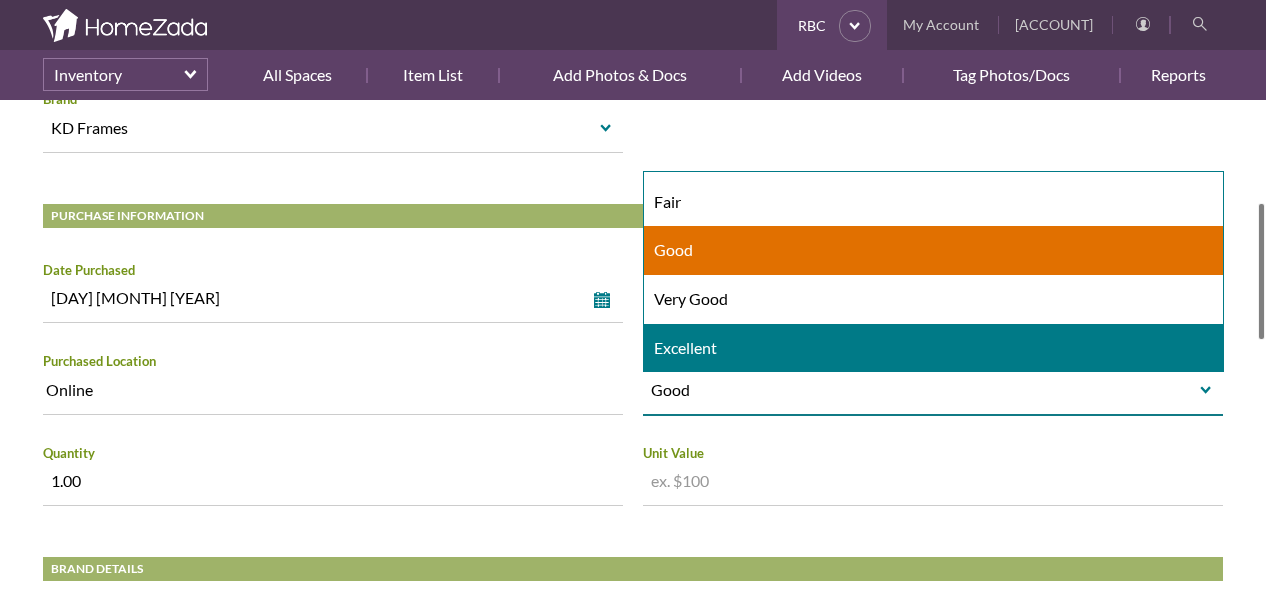 click on "Excellent" at bounding box center [933, 348] 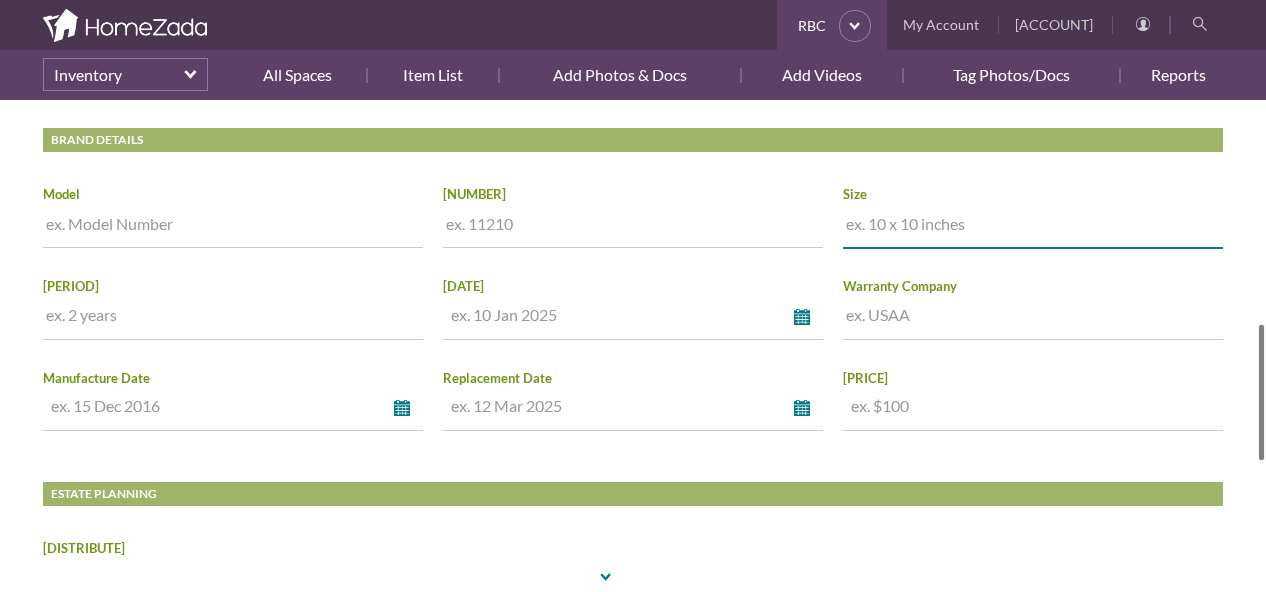 click at bounding box center [1033, 227] 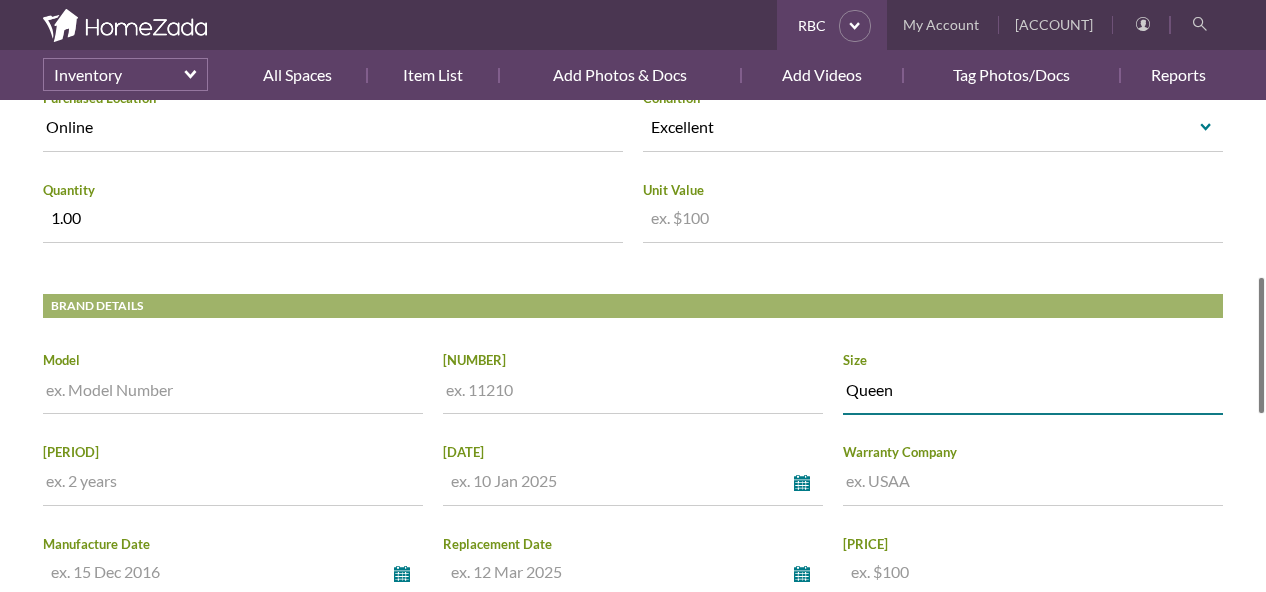 click at bounding box center [233, 485] 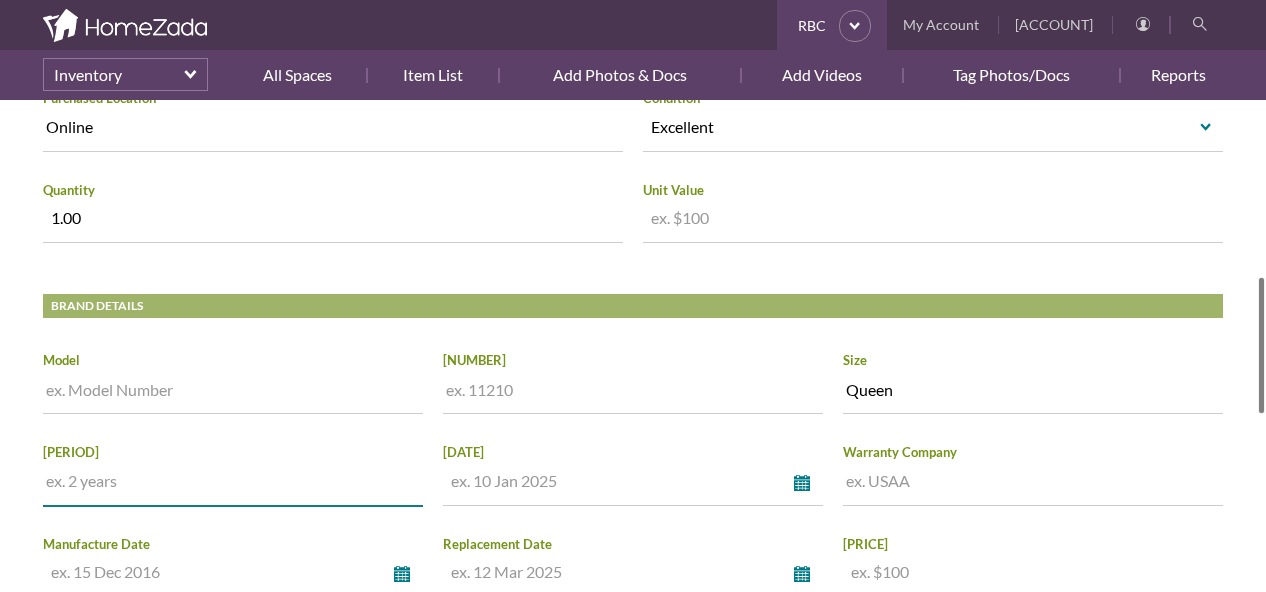 paste on "This warranty covers product defects and shipping damage only and will expire five years after date of purchase by the original consumer purchaser, with proof of purchase required." 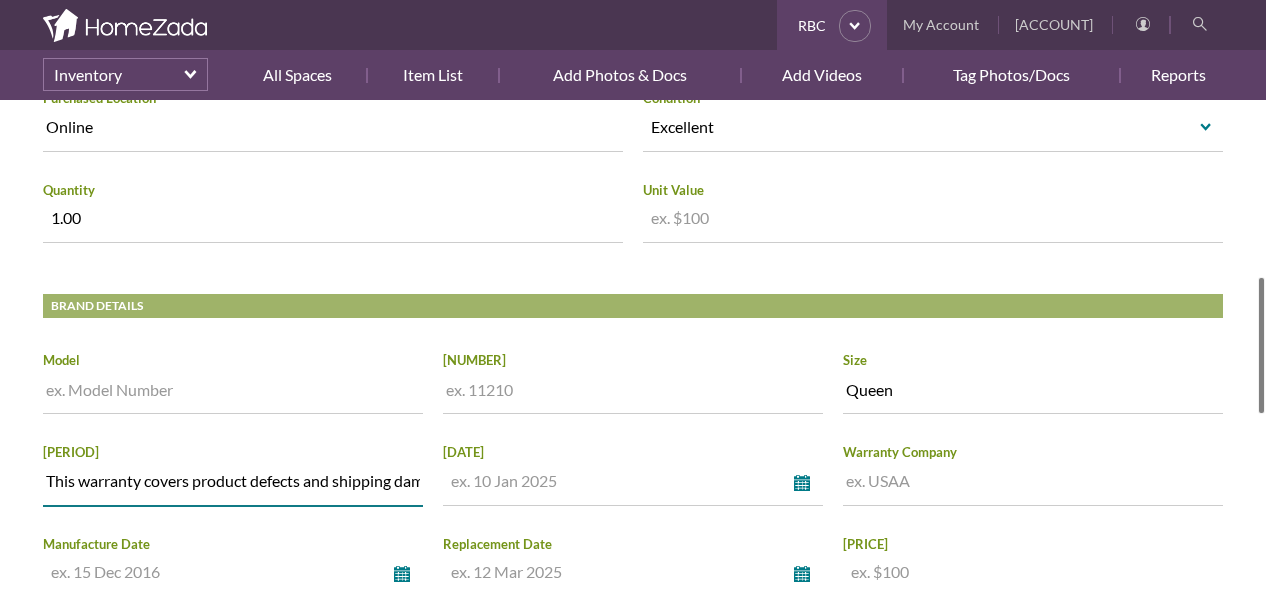 scroll, scrollTop: 0, scrollLeft: 874, axis: horizontal 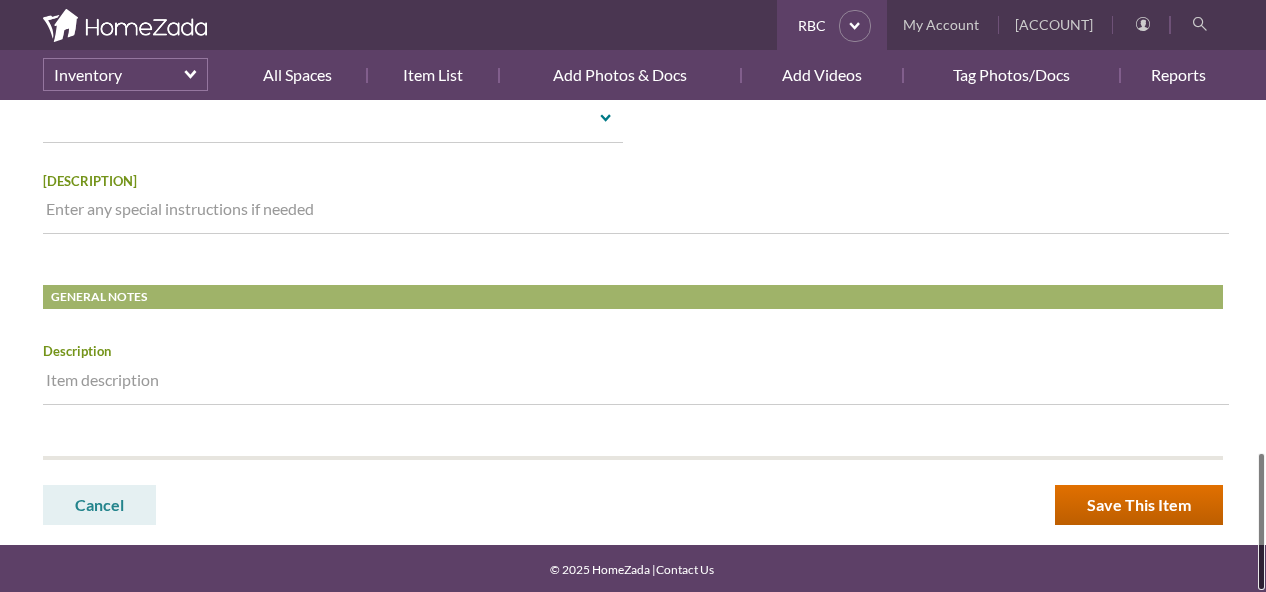 type on "This warranty covers product defects and shipping damage only and will expire five years after date of purchase by the original consumer purchaser, with proof of purchase required." 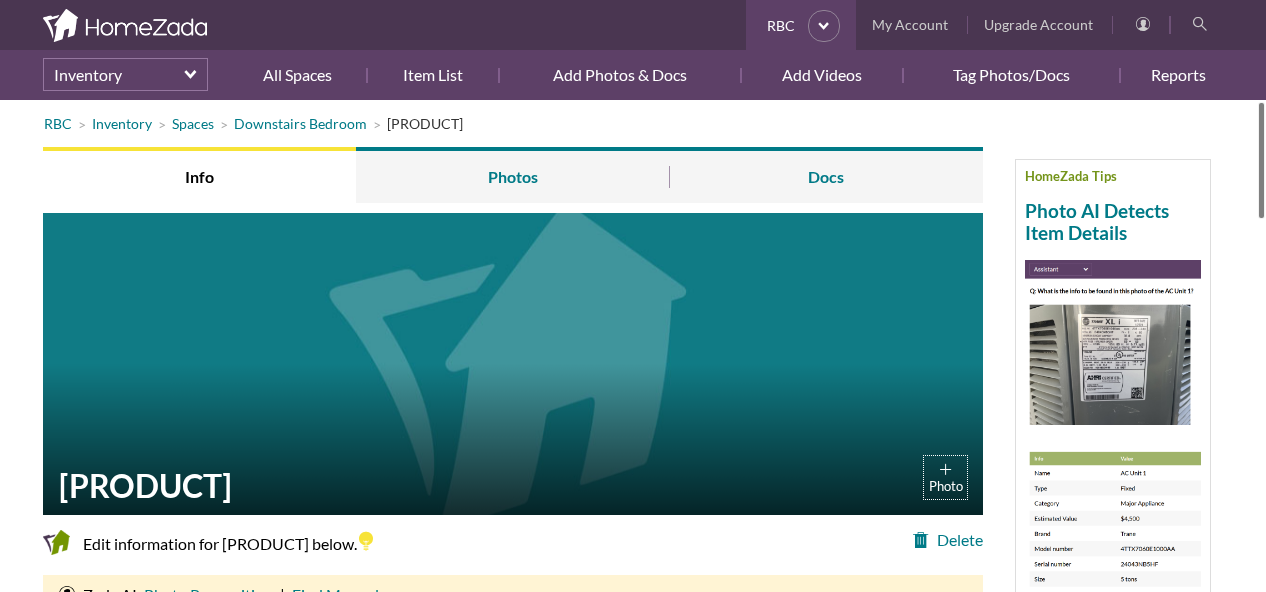 scroll, scrollTop: 0, scrollLeft: 0, axis: both 